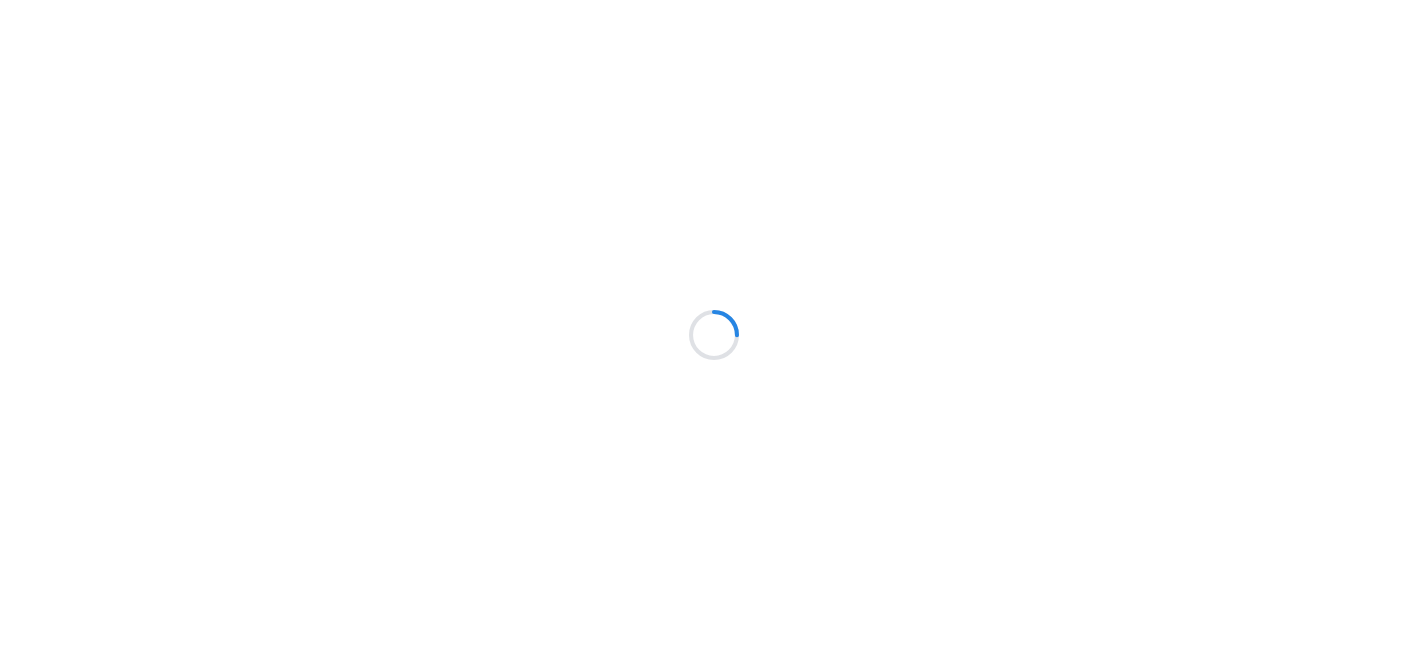 scroll, scrollTop: 0, scrollLeft: 0, axis: both 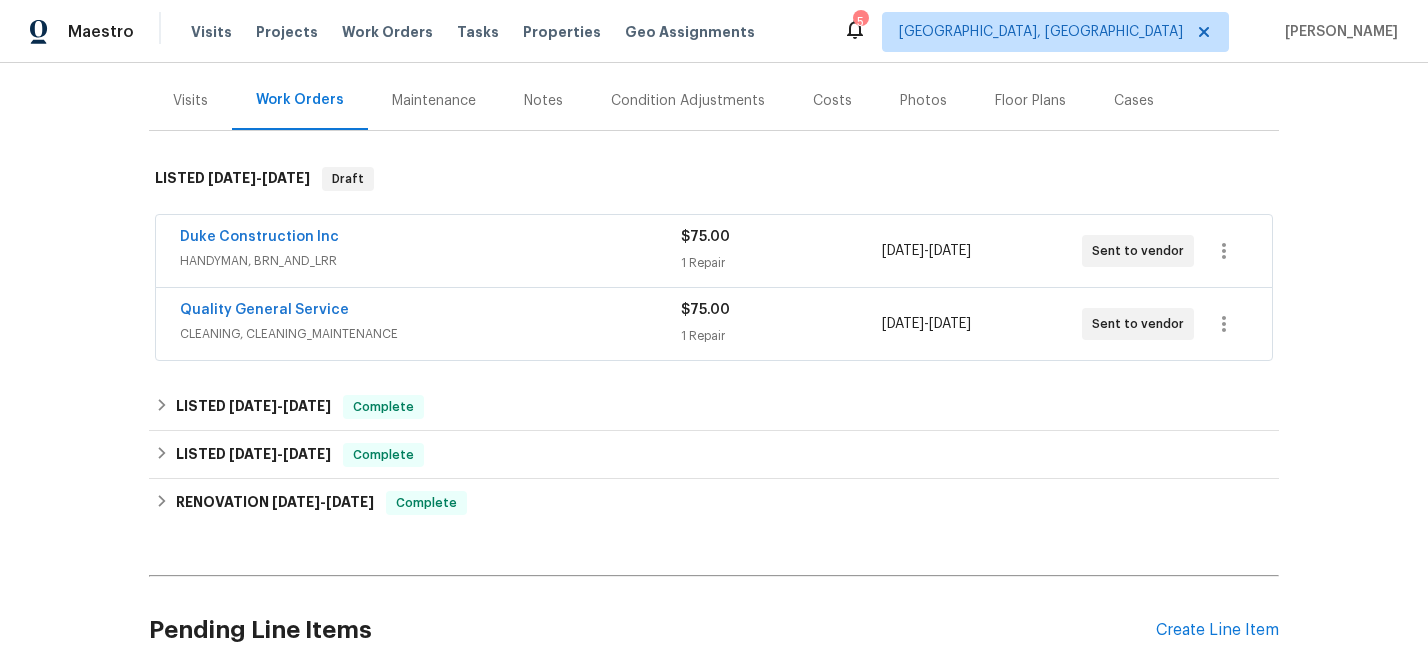 click on "Duke Construction Inc HANDYMAN, BRN_AND_LRR $75.00 1 Repair [DATE]  -  [DATE] Sent to vendor" at bounding box center [714, 251] 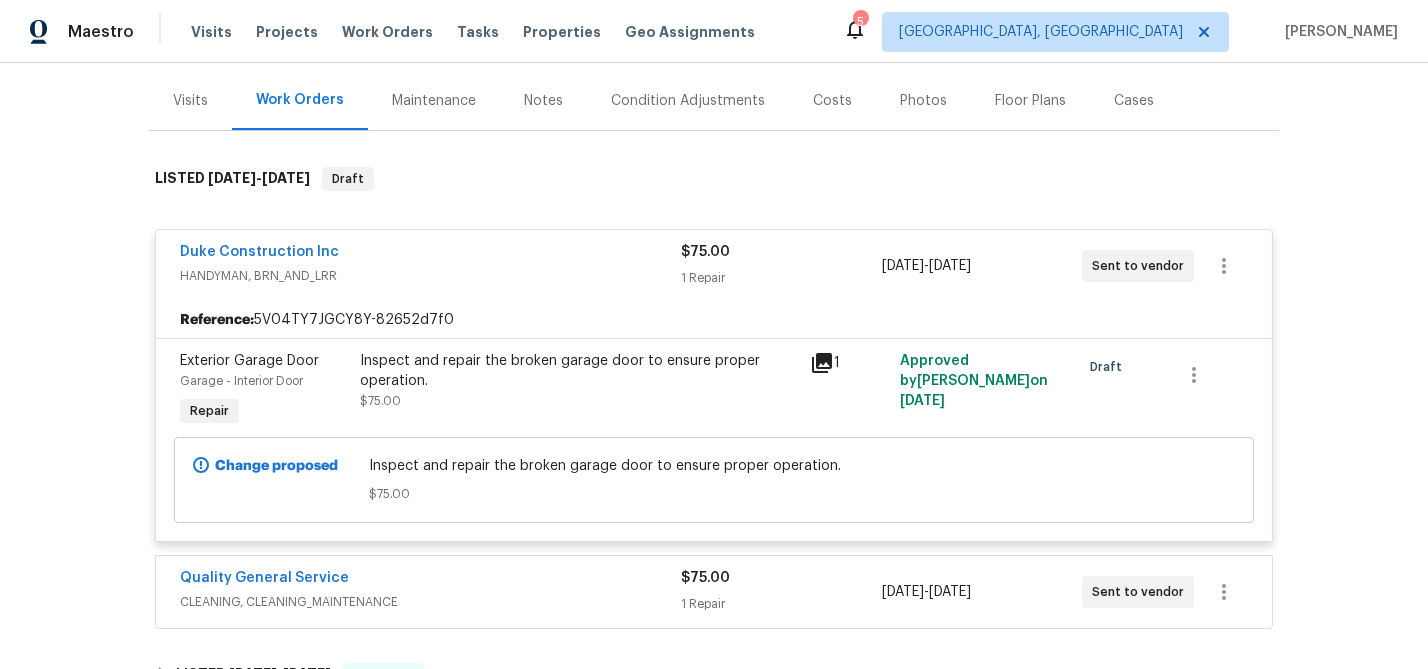 scroll, scrollTop: 392, scrollLeft: 0, axis: vertical 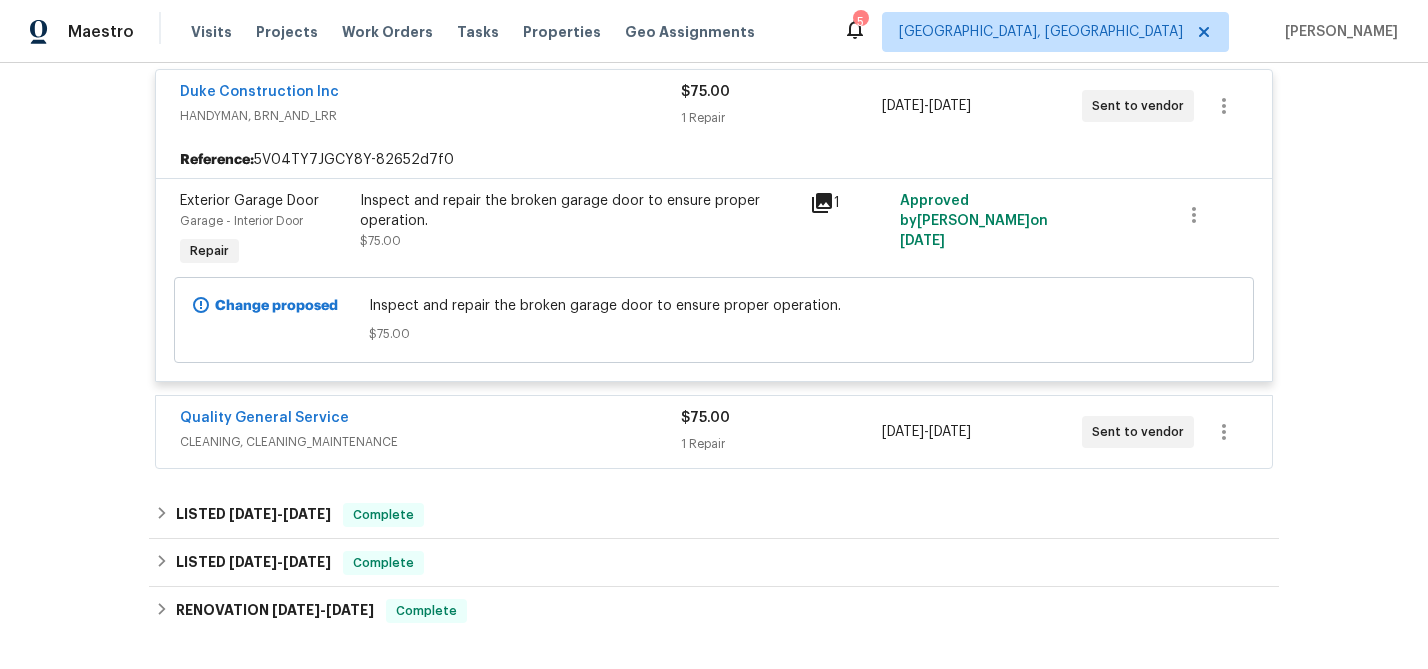 click on "Quality General Service CLEANING, CLEANING_MAINTENANCE $75.00 1 Repair [DATE]  -  [DATE] Sent to vendor" at bounding box center [714, 432] 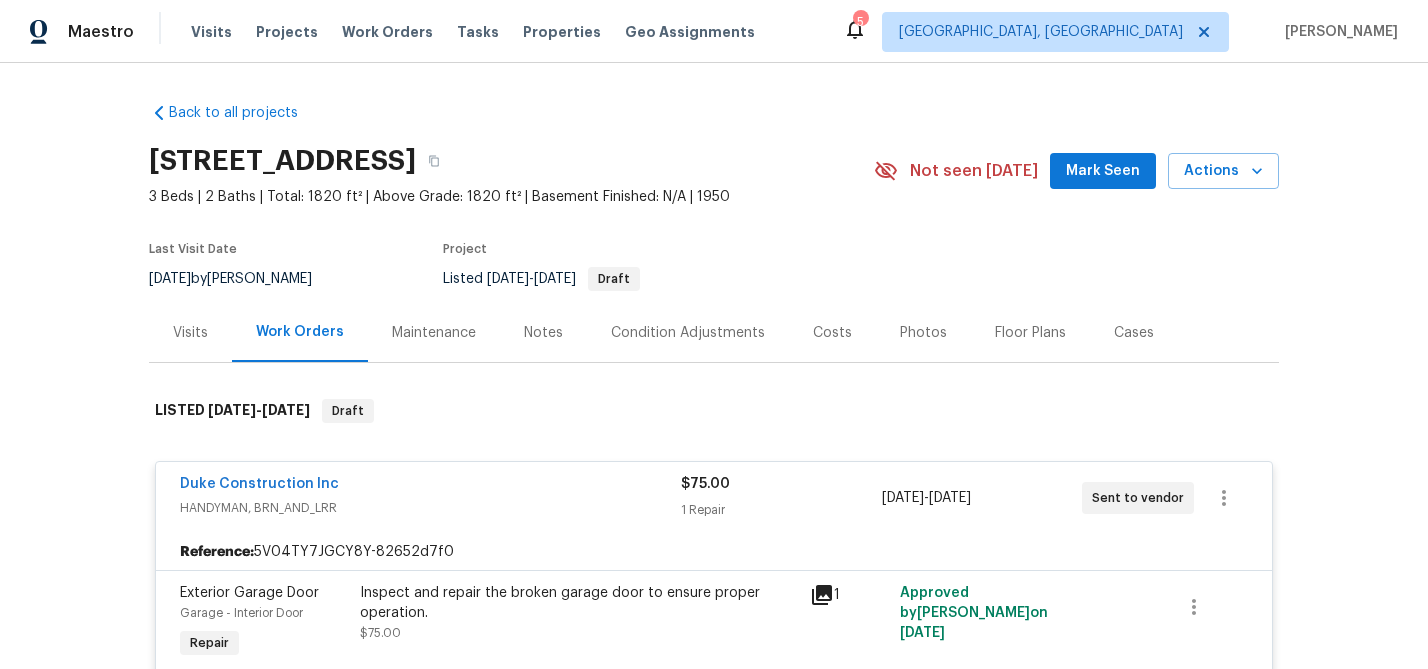 scroll, scrollTop: 1219, scrollLeft: 0, axis: vertical 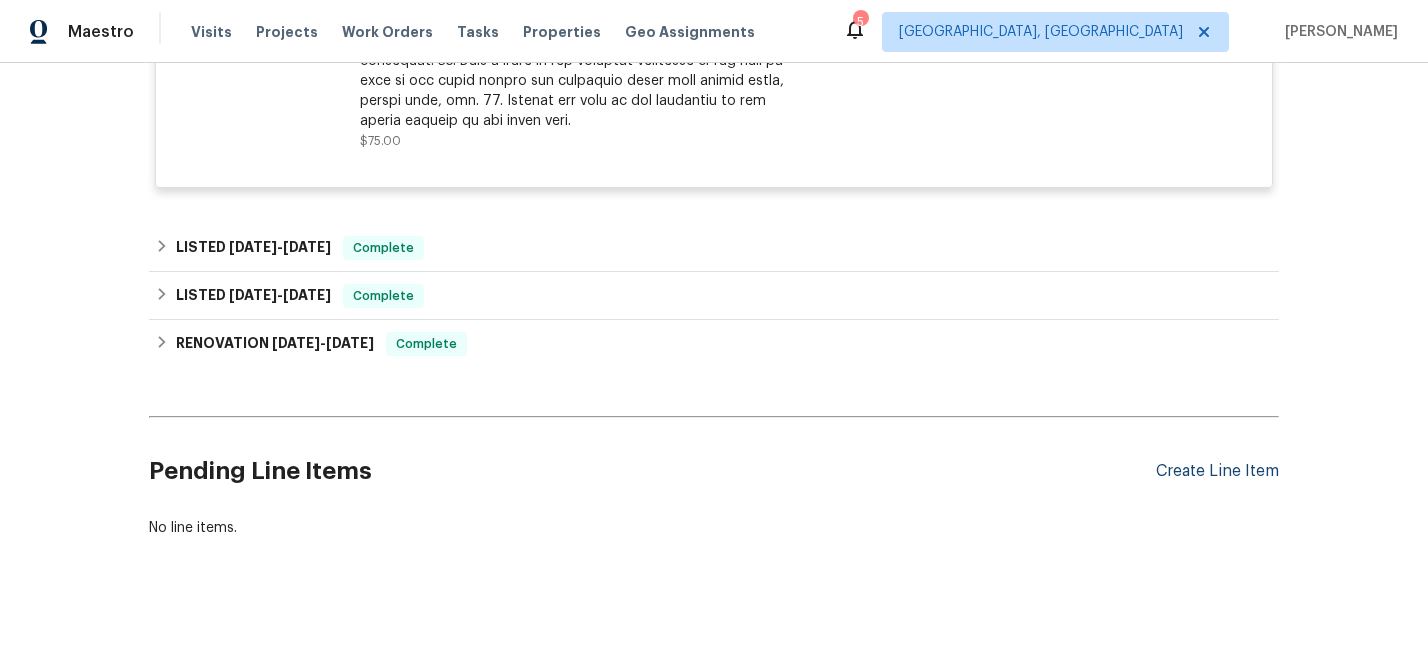 click on "Create Line Item" at bounding box center (1217, 471) 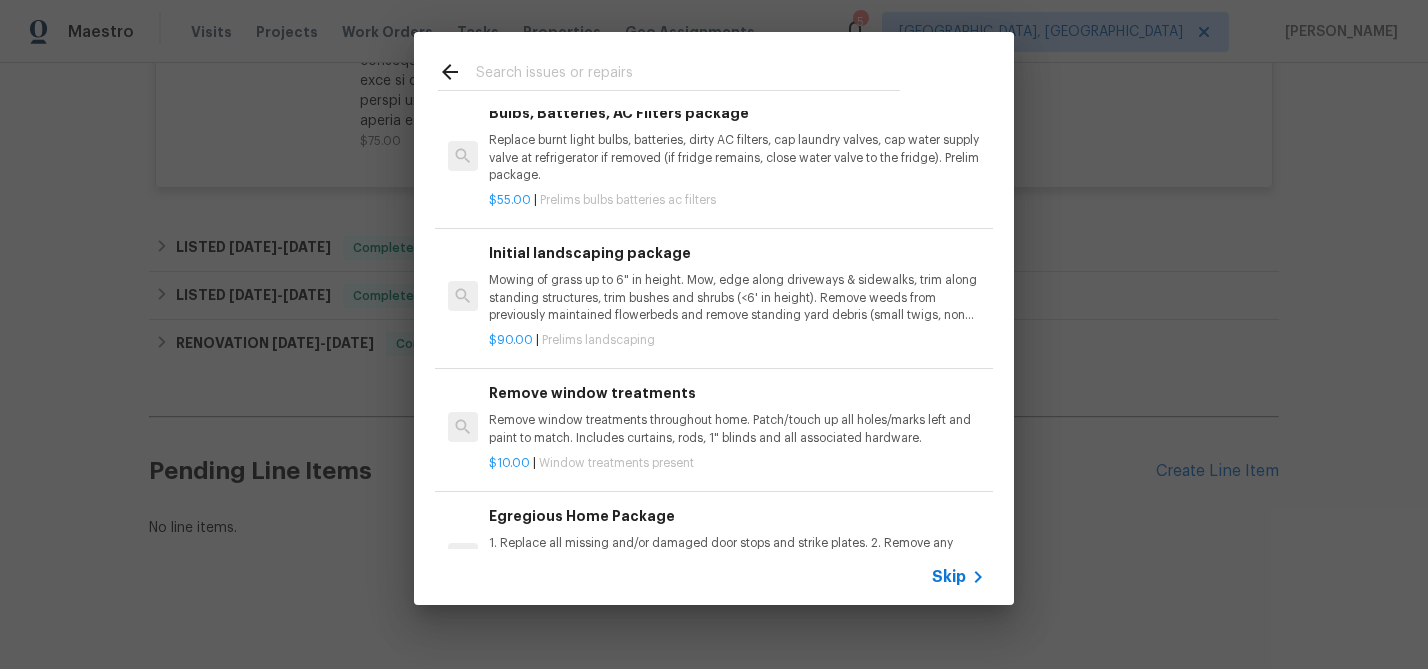 scroll, scrollTop: 297, scrollLeft: 0, axis: vertical 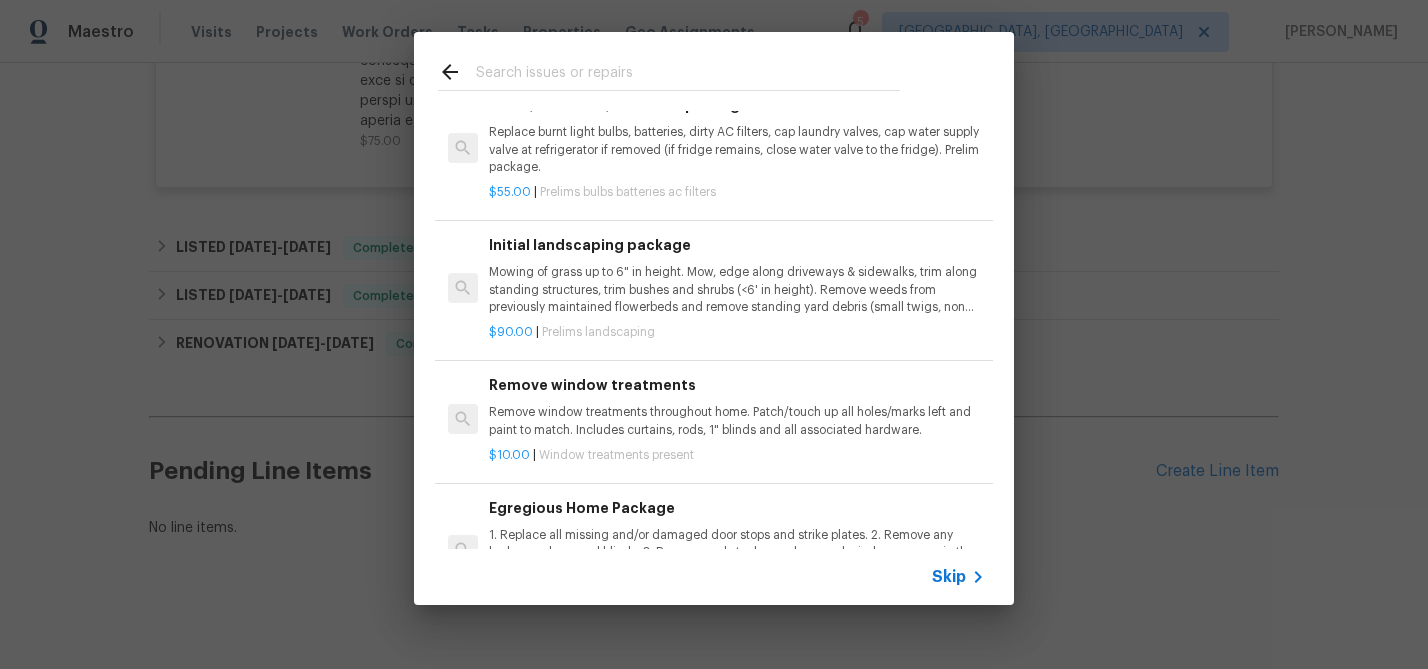 click on "$90.00   |   Prelims landscaping" at bounding box center (737, 328) 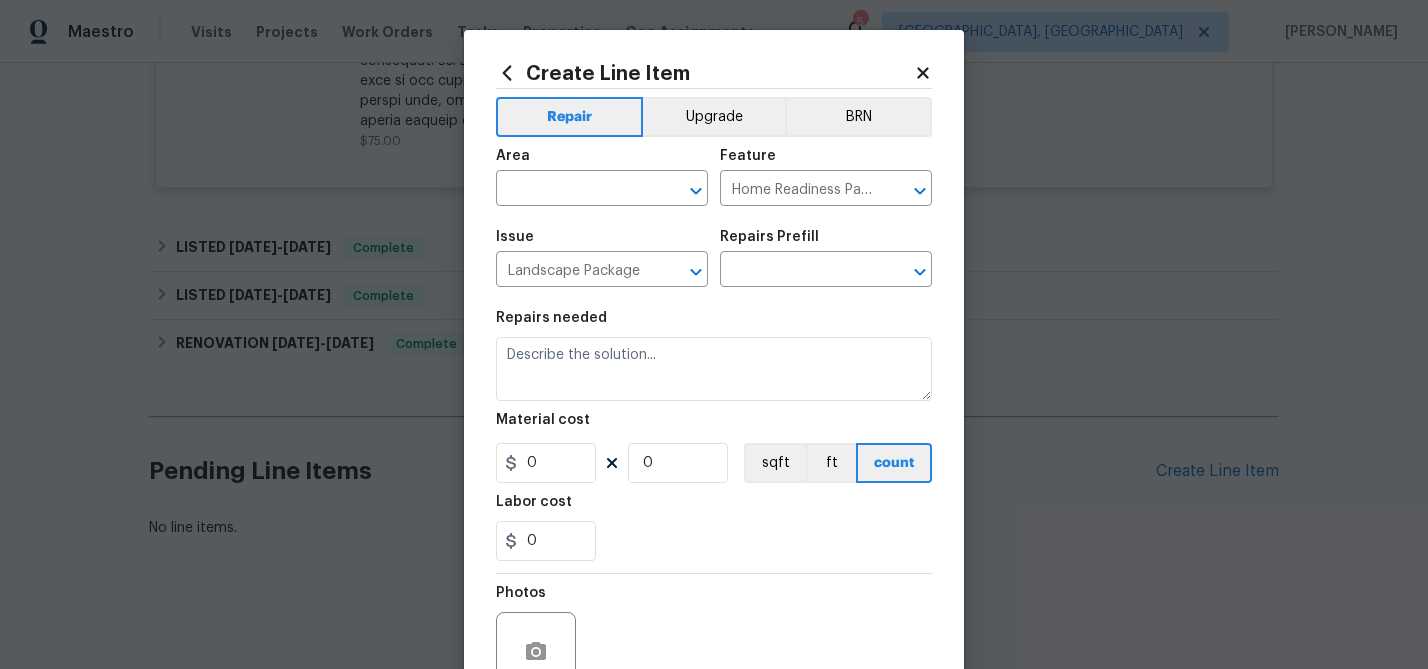 type on "Initial landscaping package $90.00" 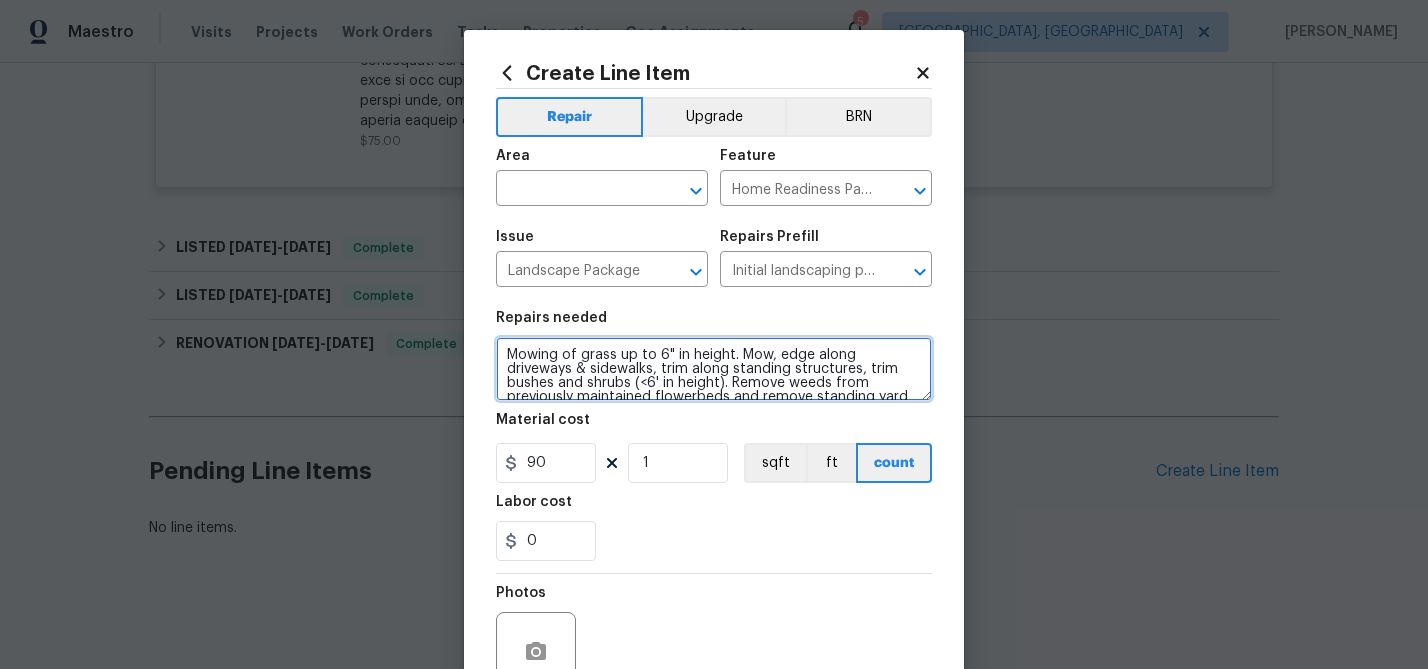 click on "Mowing of grass up to 6" in height. Mow, edge along driveways & sidewalks, trim along standing structures, trim bushes and shrubs (<6' in height). Remove weeds from previously maintained flowerbeds and remove standing yard debris (small twigs, non seasonal falling leaves).  Use leaf blower to remove clippings from hard surfaces."" at bounding box center [714, 369] 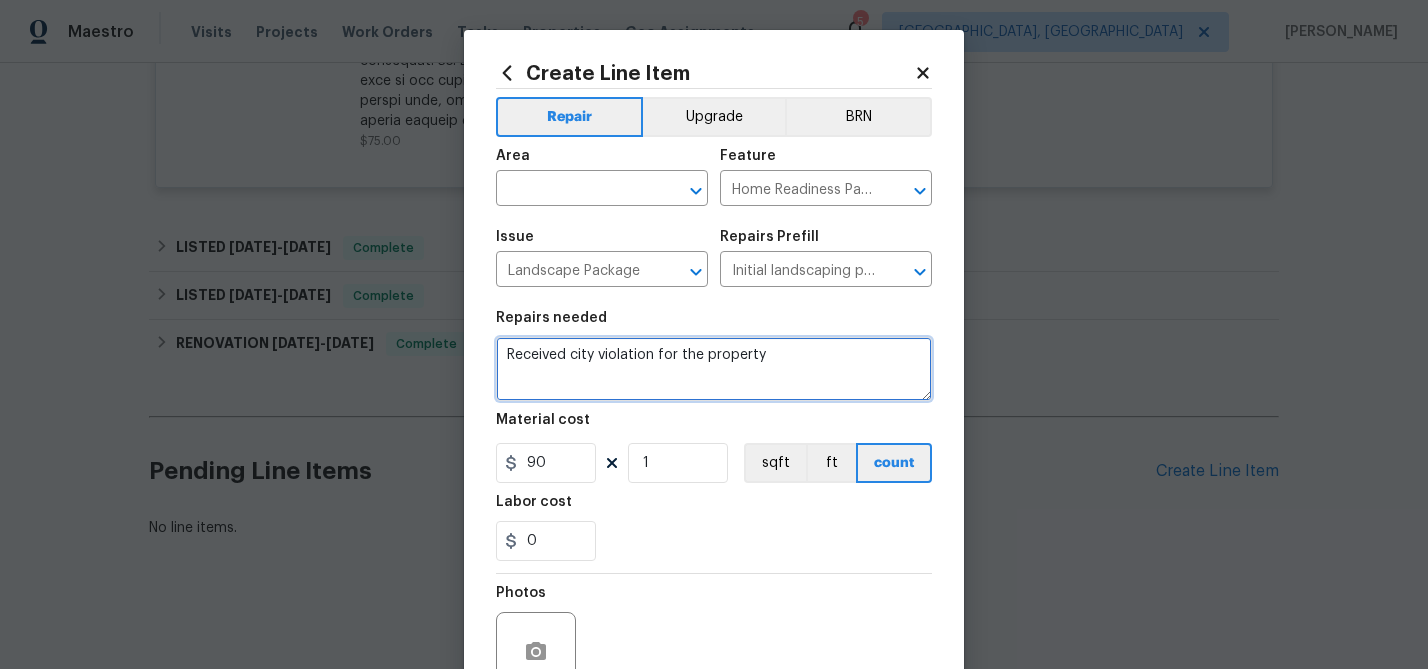 paste on "Remove fire hazard from your entire property and maintain a 13 foot 6 inch overhead clearance above roadways." 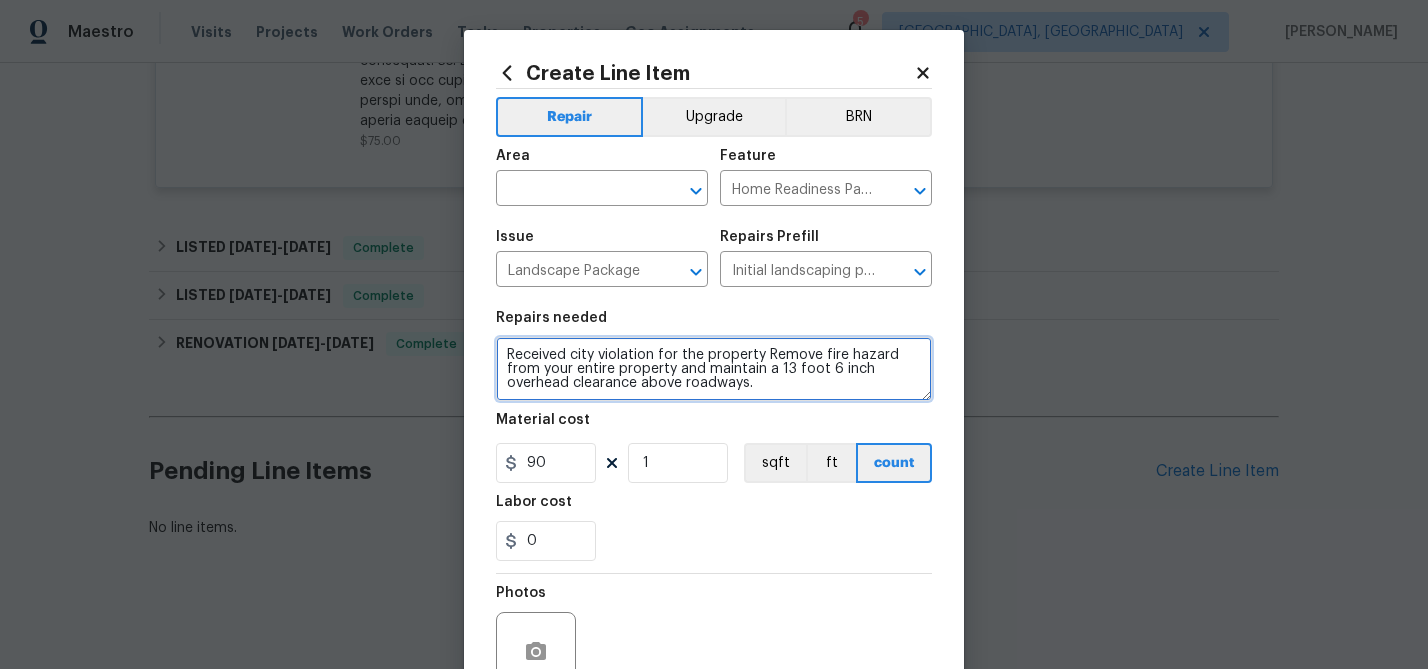 click on "Received city violation for the property Remove fire hazard from your entire property and maintain a 13 foot 6 inch overhead clearance above roadways." at bounding box center (714, 369) 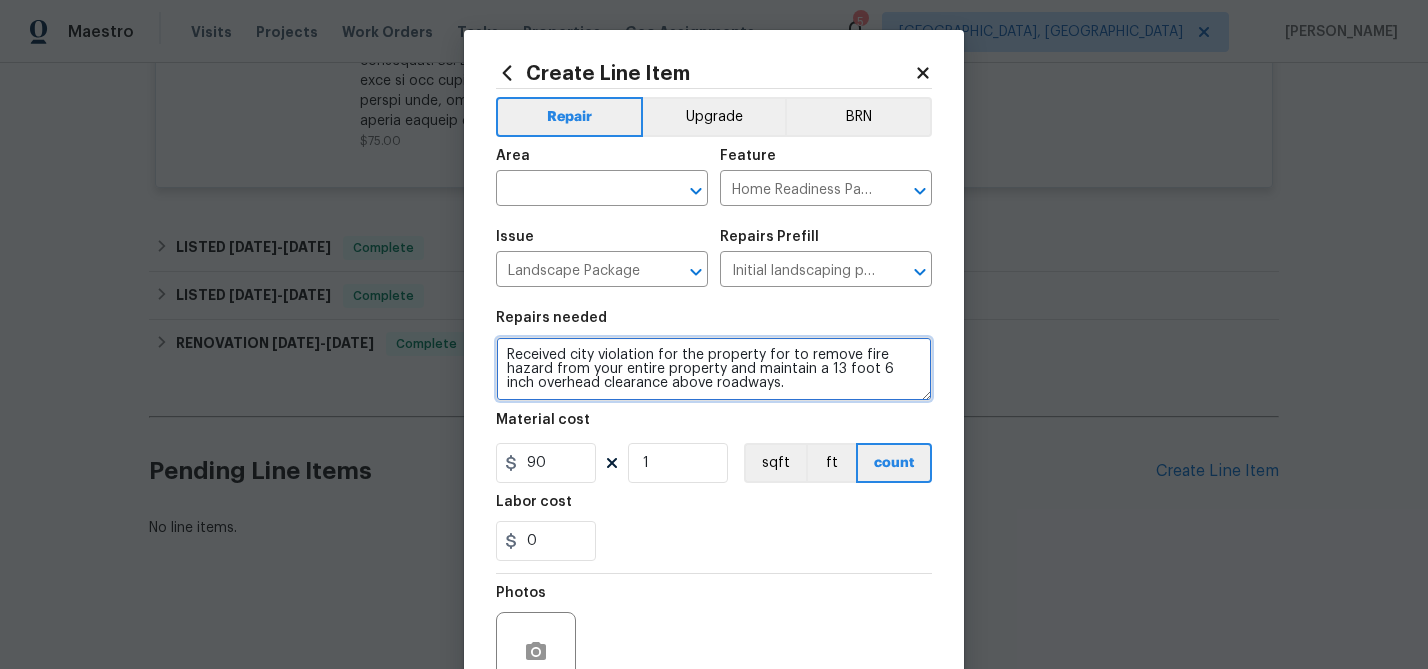 click on "Received city violation for the property for to remove fire hazard from your entire property and maintain a 13 foot 6 inch overhead clearance above roadways." at bounding box center [714, 369] 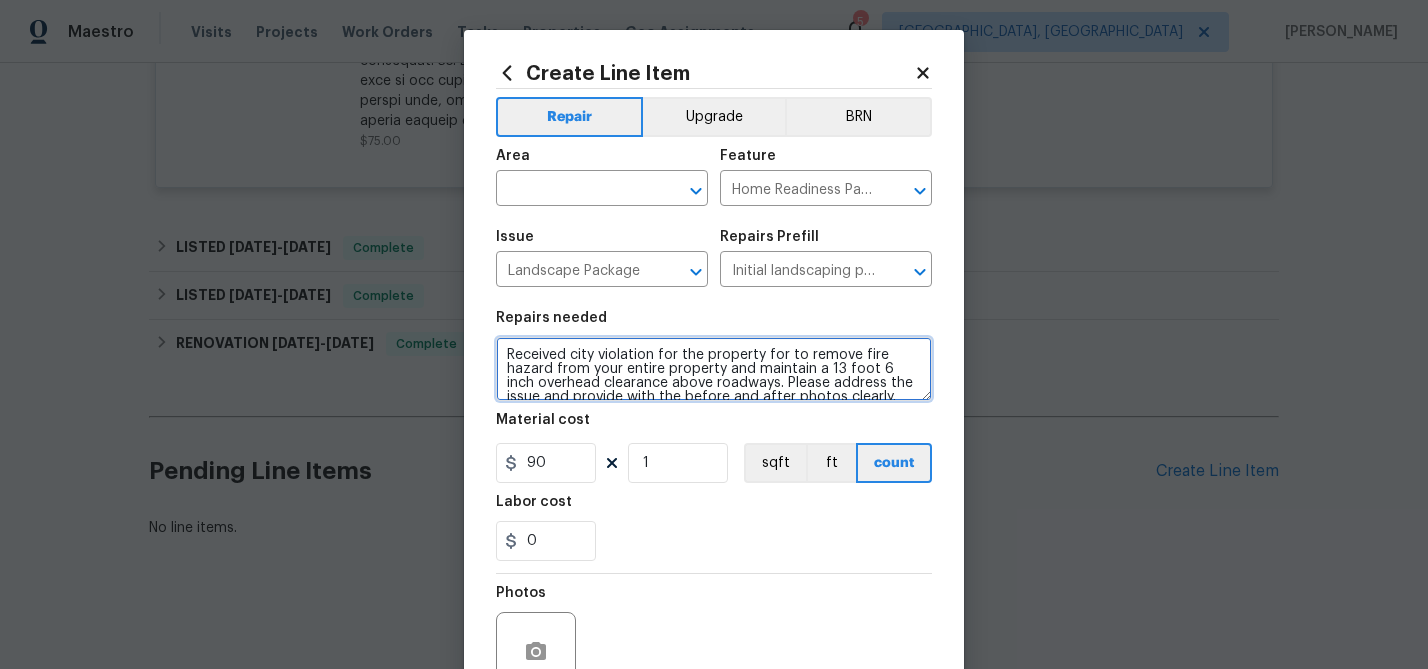 scroll, scrollTop: 14, scrollLeft: 0, axis: vertical 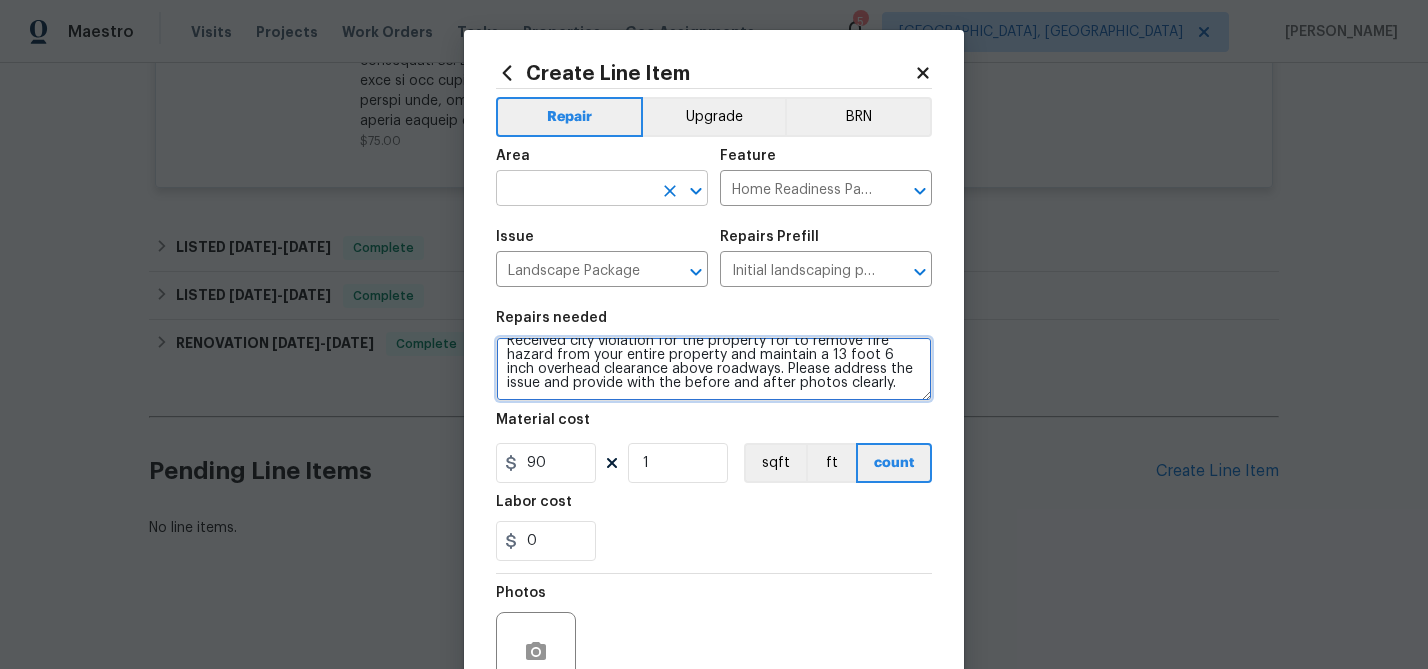 type on "Received city violation for the property for to remove fire hazard from your entire property and maintain a 13 foot 6 inch overhead clearance above roadways. Please address the issue and provide with the before and after photos clearly." 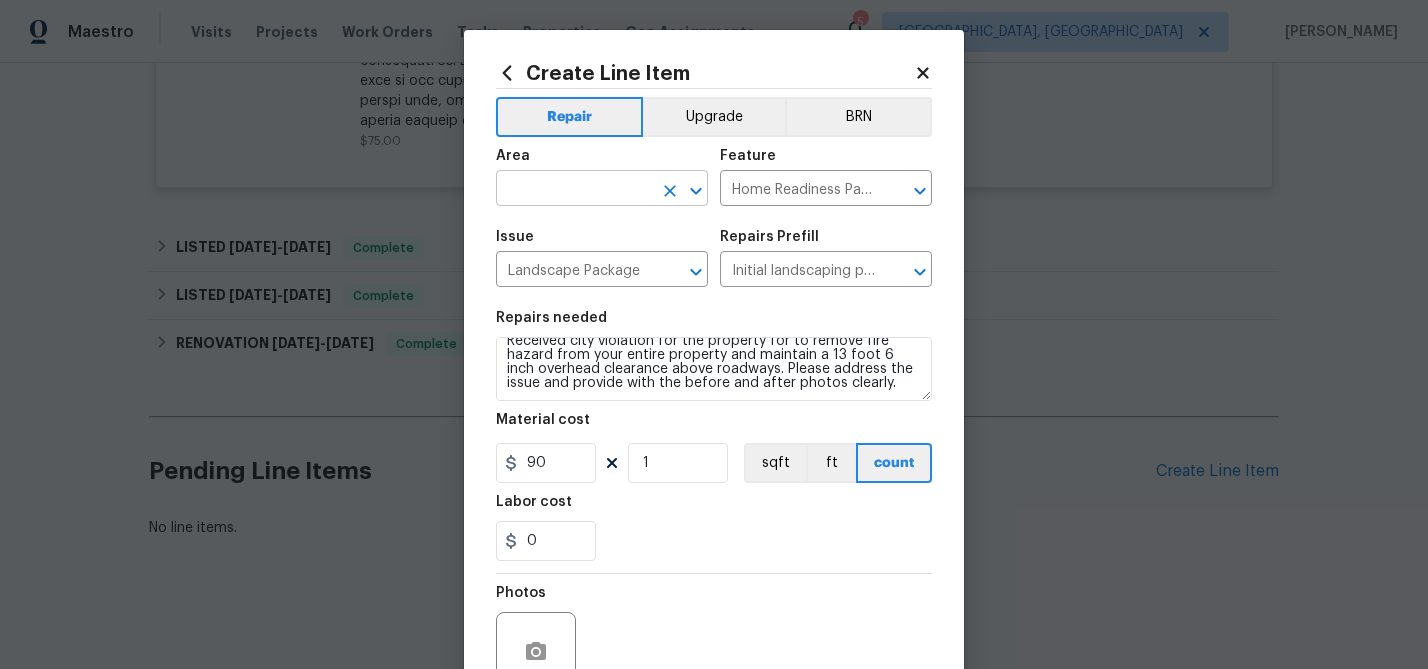 click at bounding box center (574, 190) 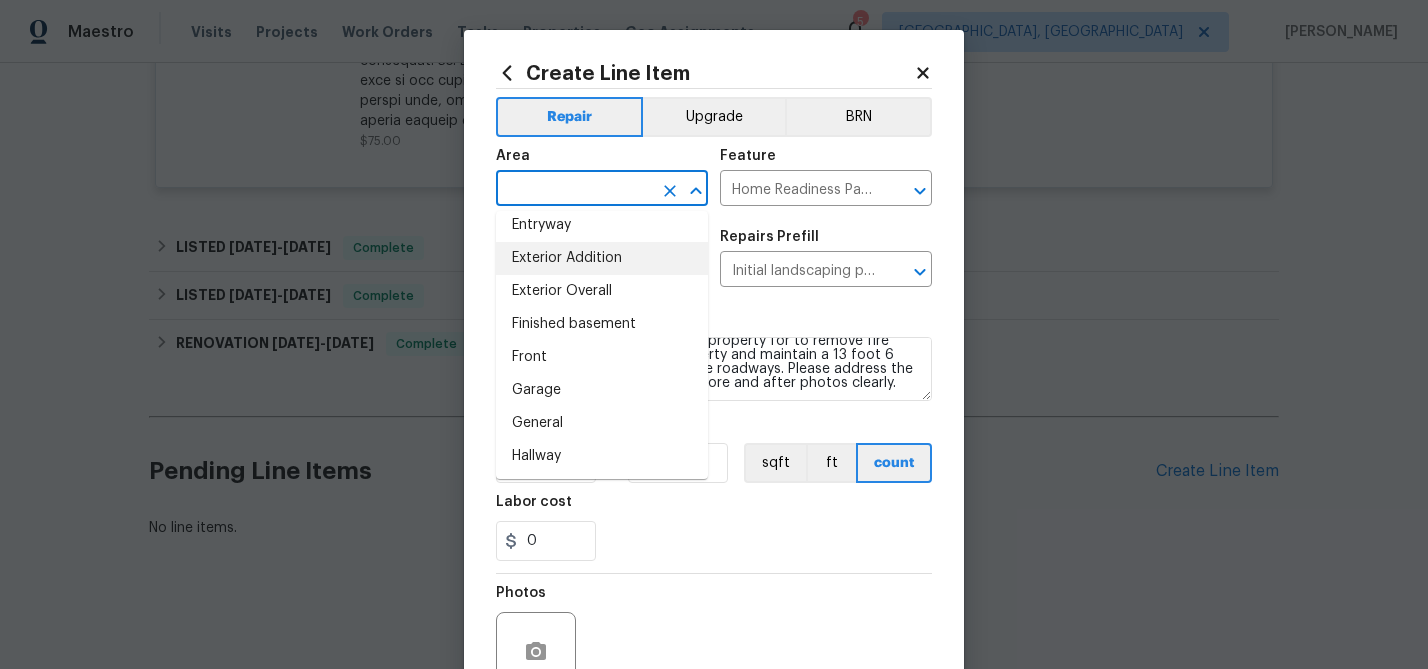 scroll, scrollTop: 477, scrollLeft: 0, axis: vertical 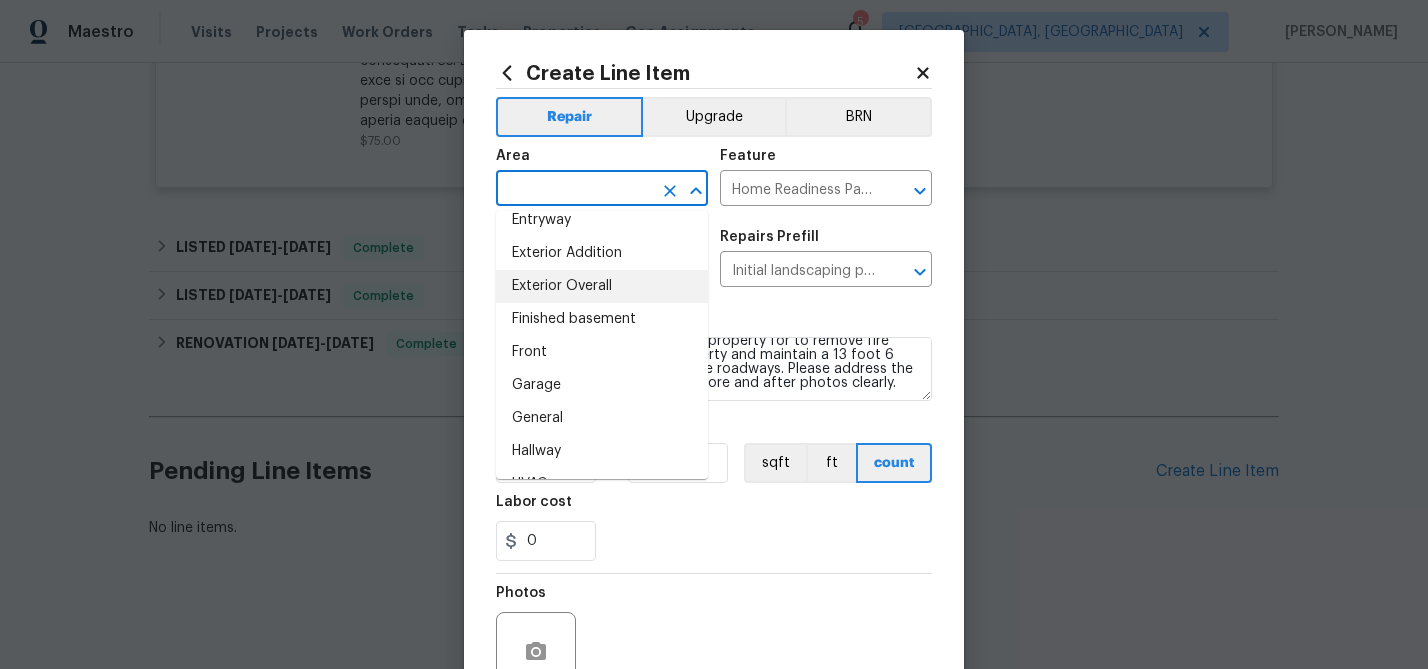 click on "Exterior Overall" at bounding box center (602, 286) 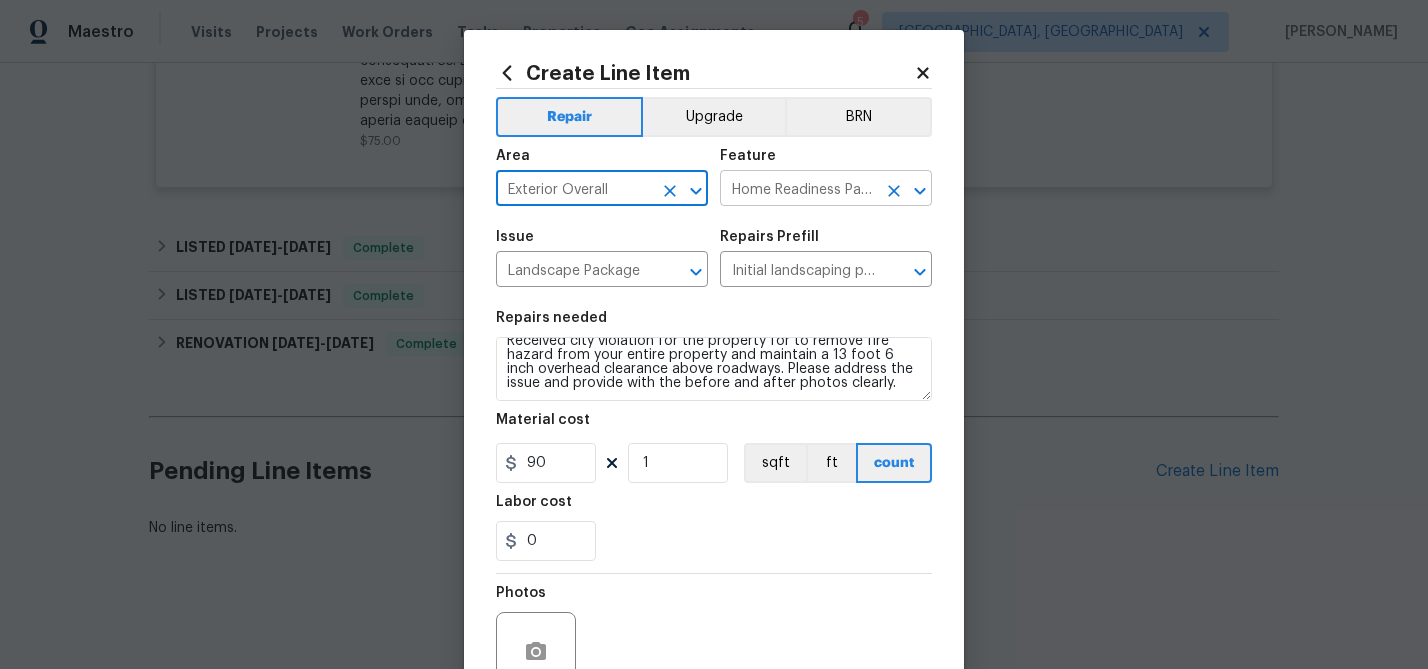 click on "Home Readiness Packages" at bounding box center (798, 190) 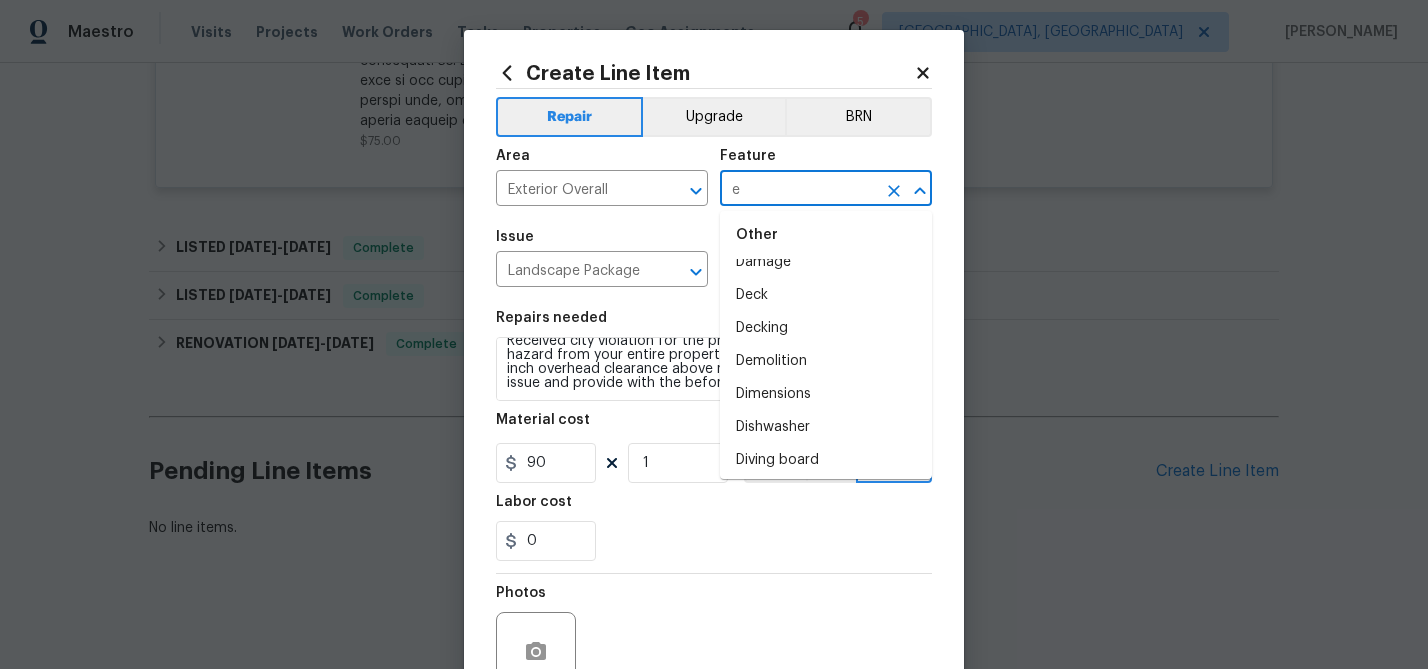 scroll, scrollTop: 0, scrollLeft: 0, axis: both 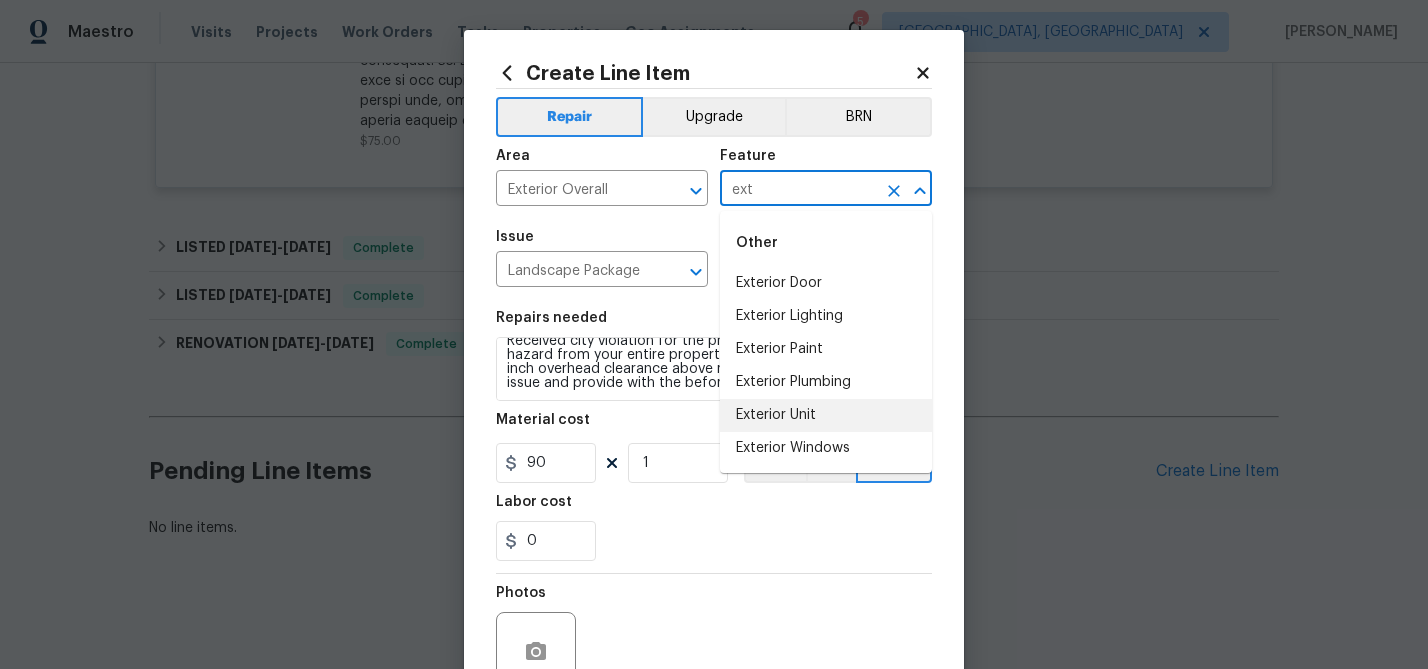 click on "Exterior Unit" at bounding box center [826, 415] 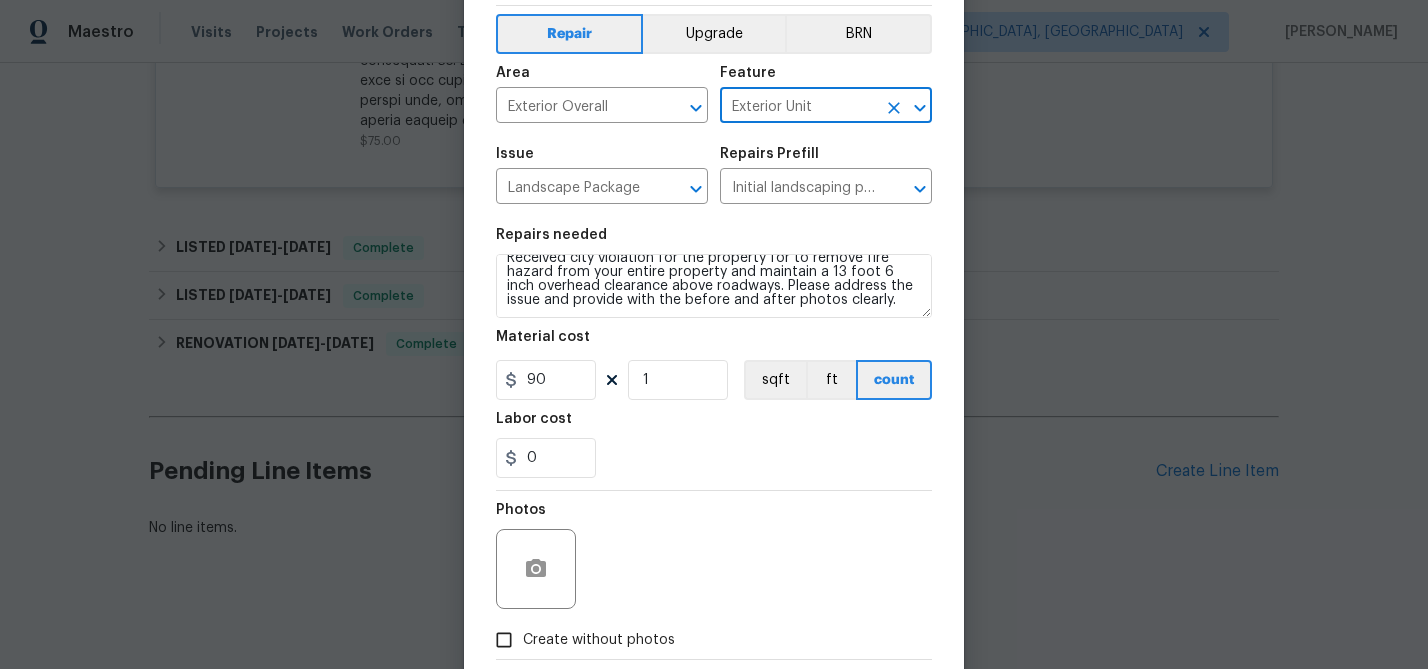 scroll, scrollTop: 84, scrollLeft: 0, axis: vertical 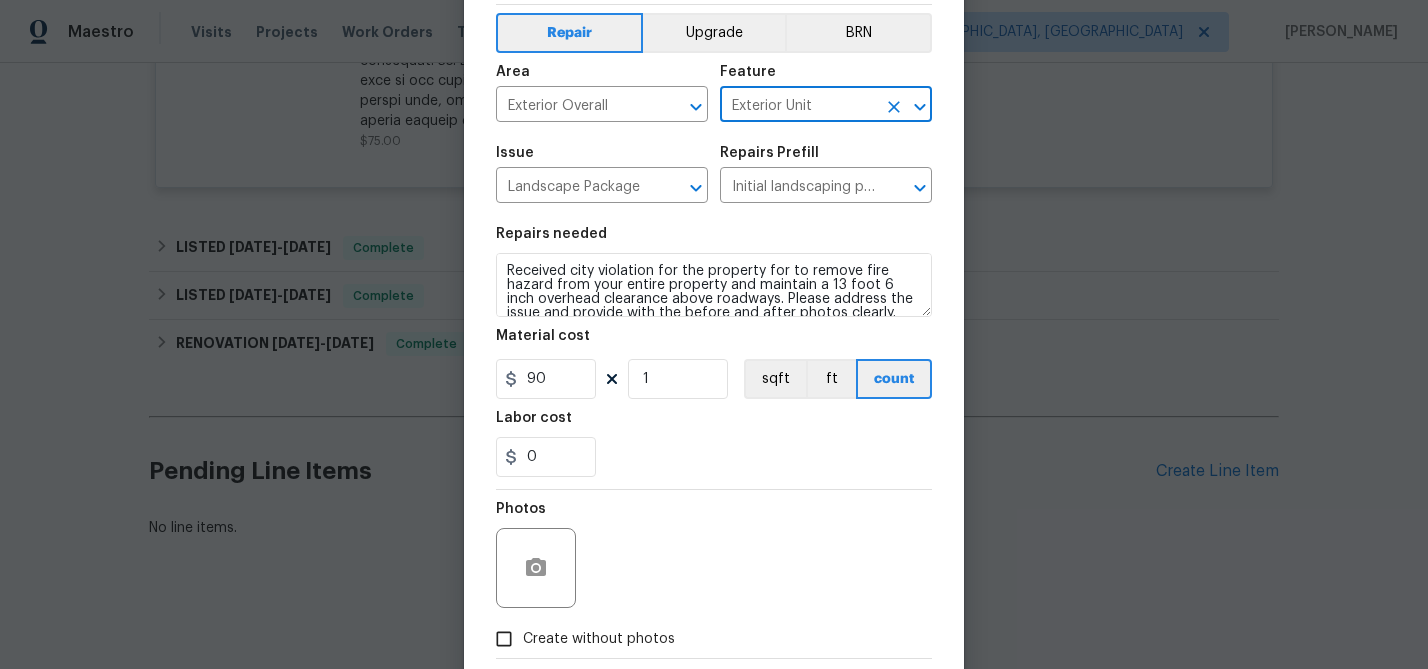 type on "Exterior Unit" 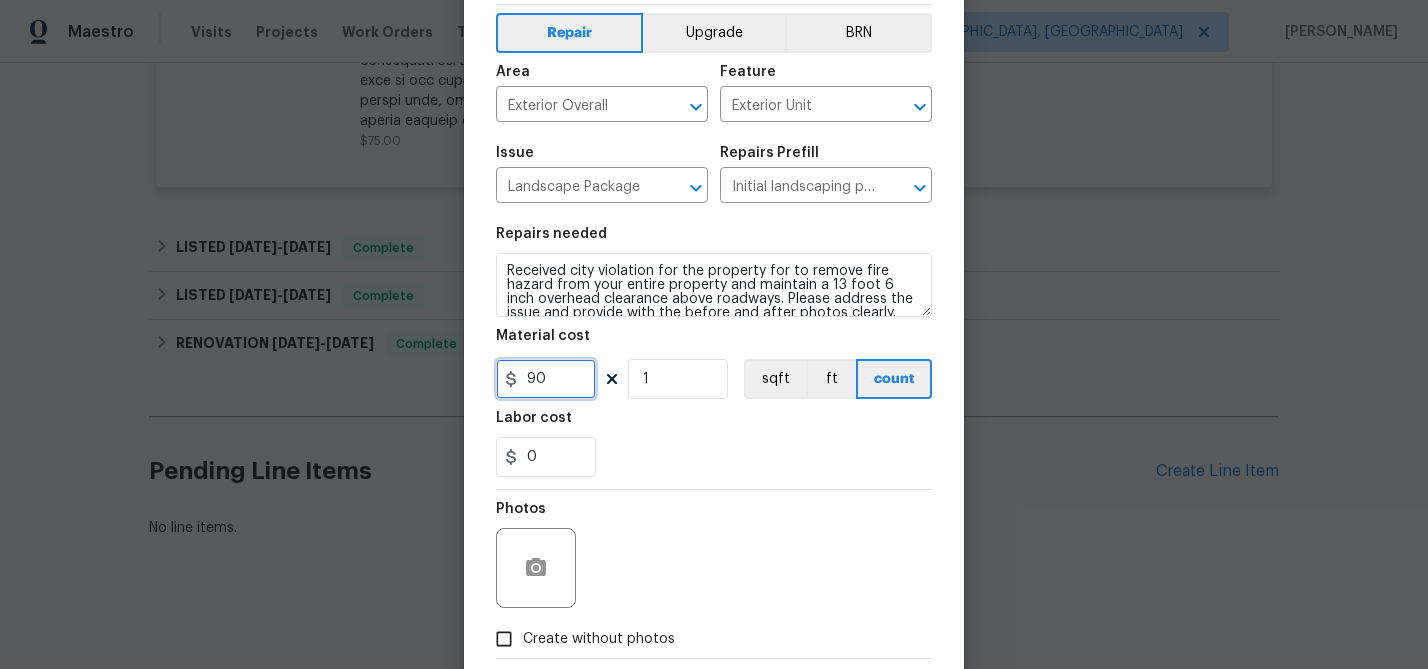 click on "90" at bounding box center (546, 379) 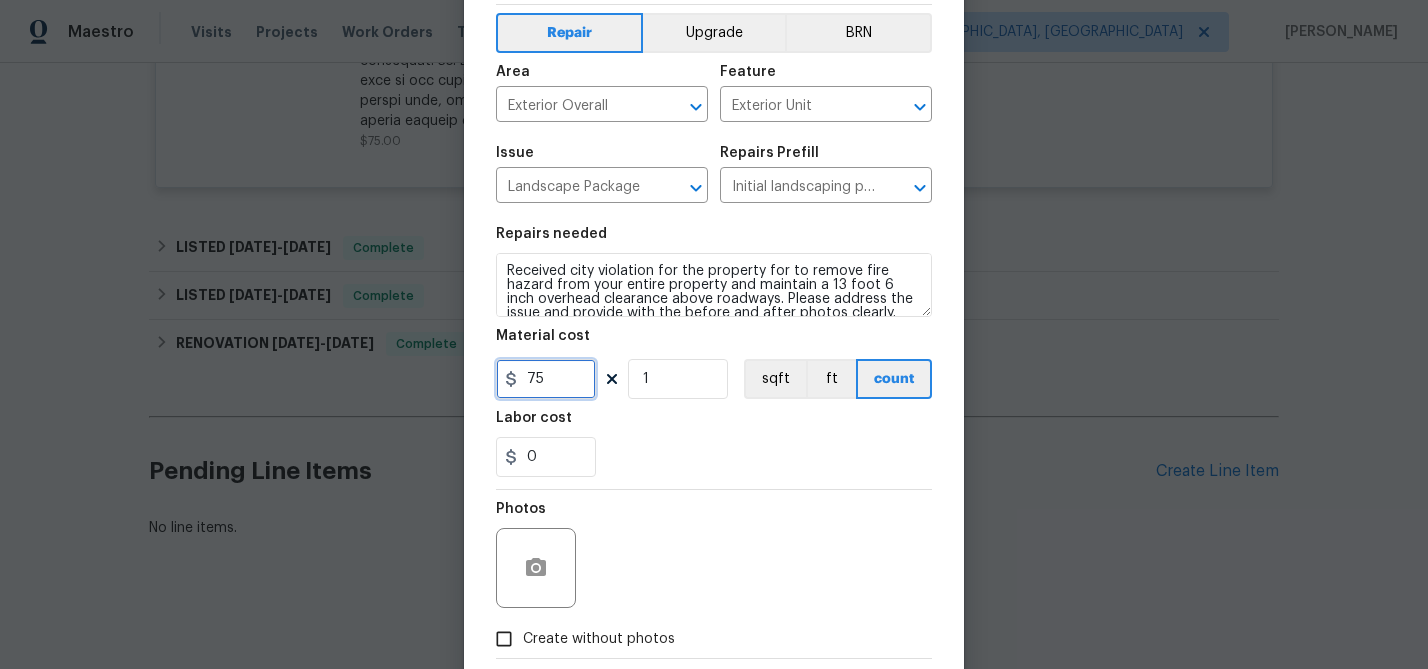 scroll, scrollTop: 193, scrollLeft: 0, axis: vertical 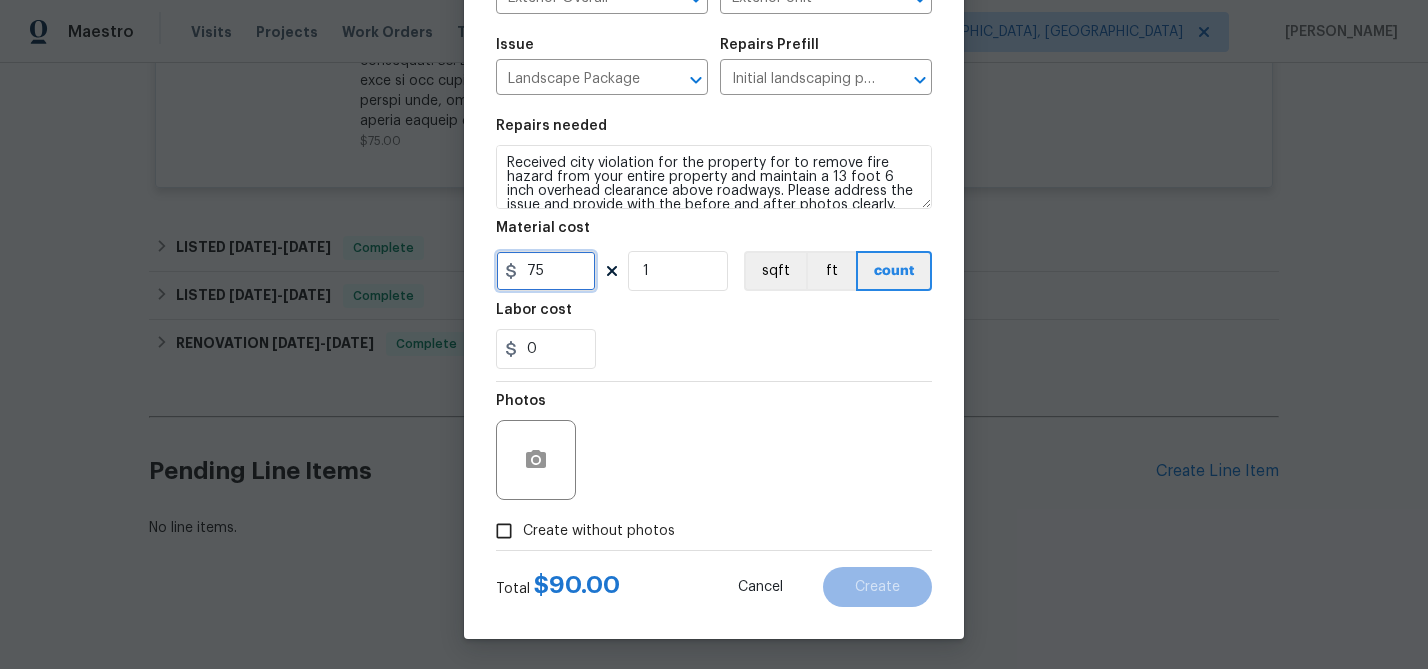 type on "75" 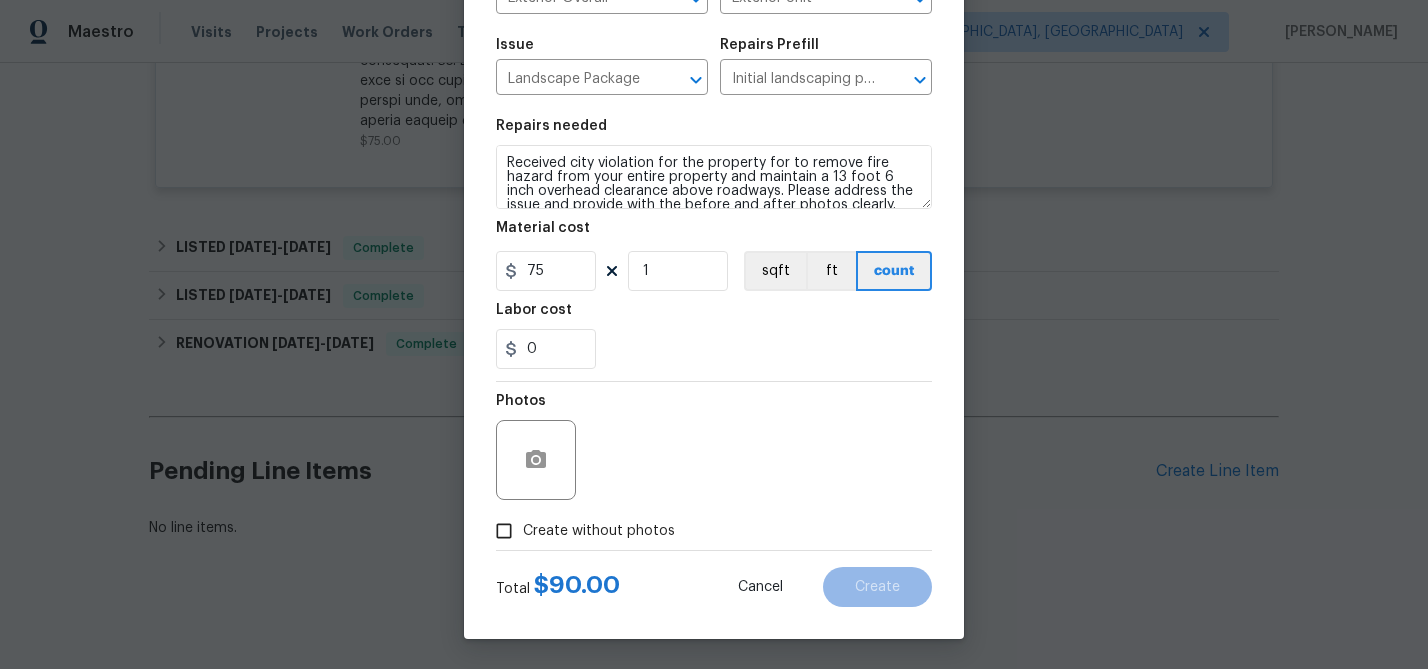 drag, startPoint x: 513, startPoint y: 535, endPoint x: 559, endPoint y: 528, distance: 46.52956 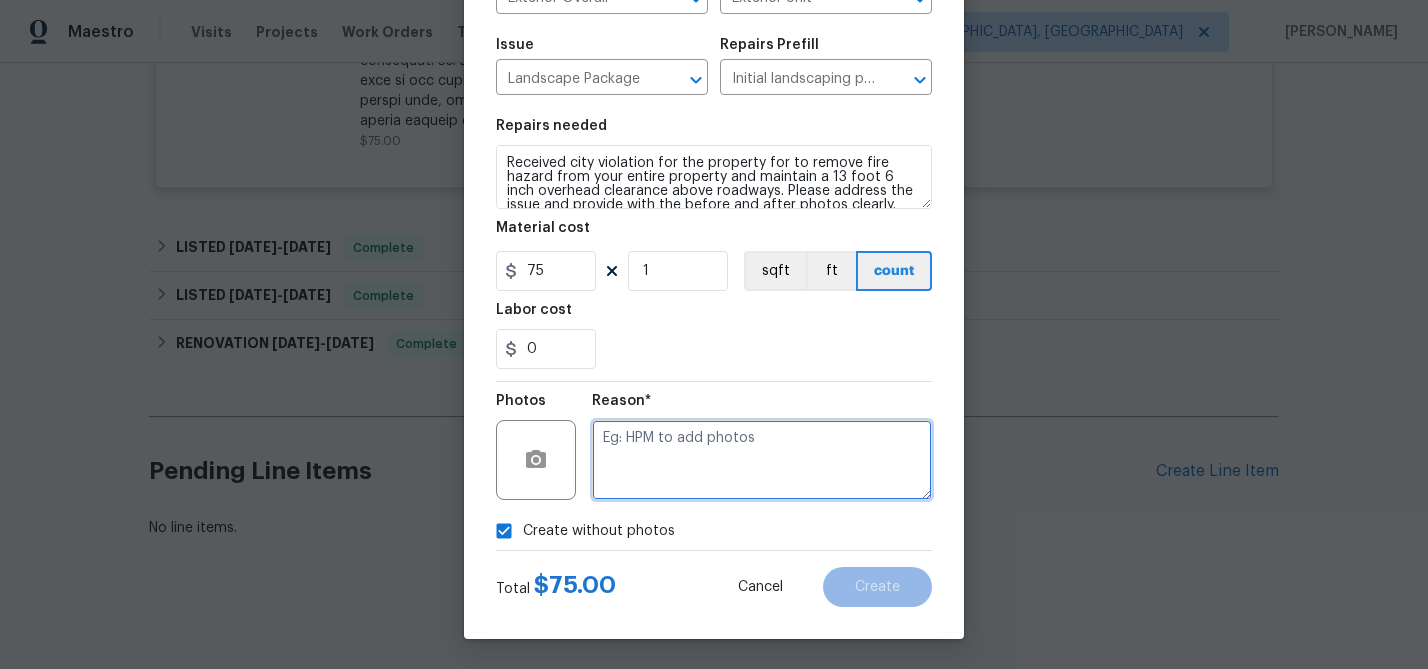 click at bounding box center [762, 460] 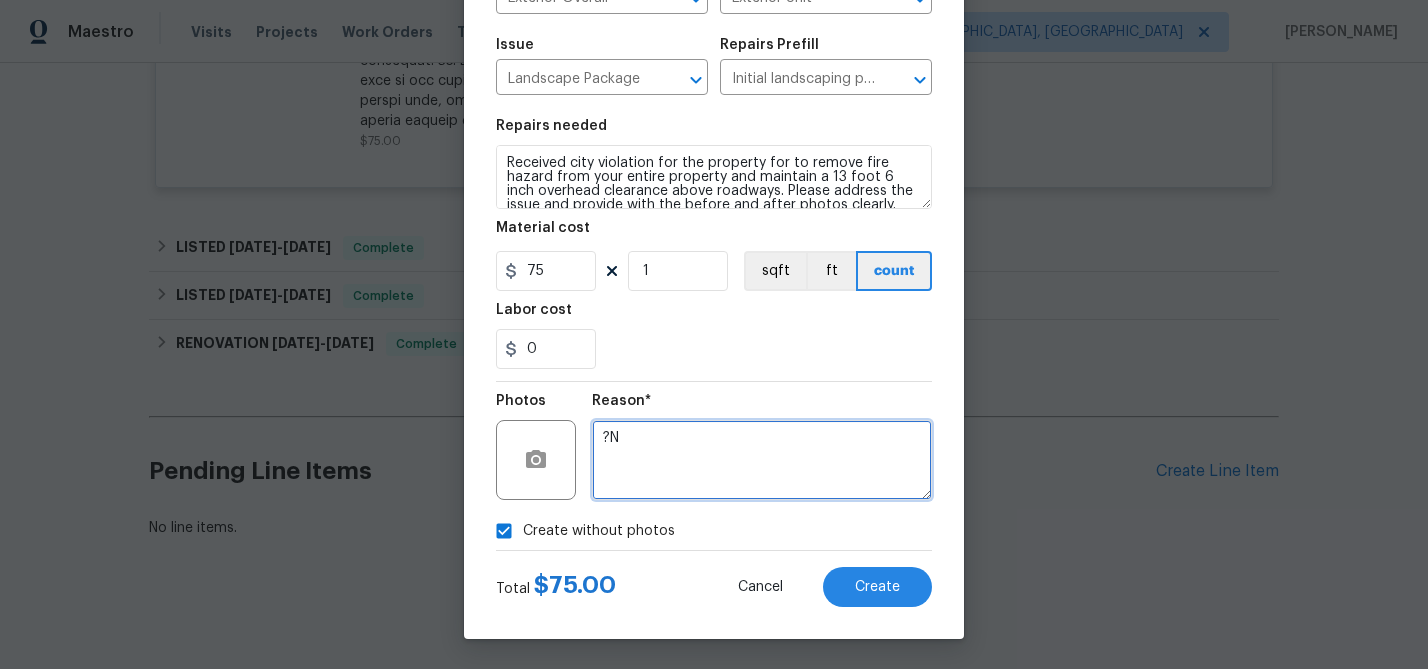 type on "?" 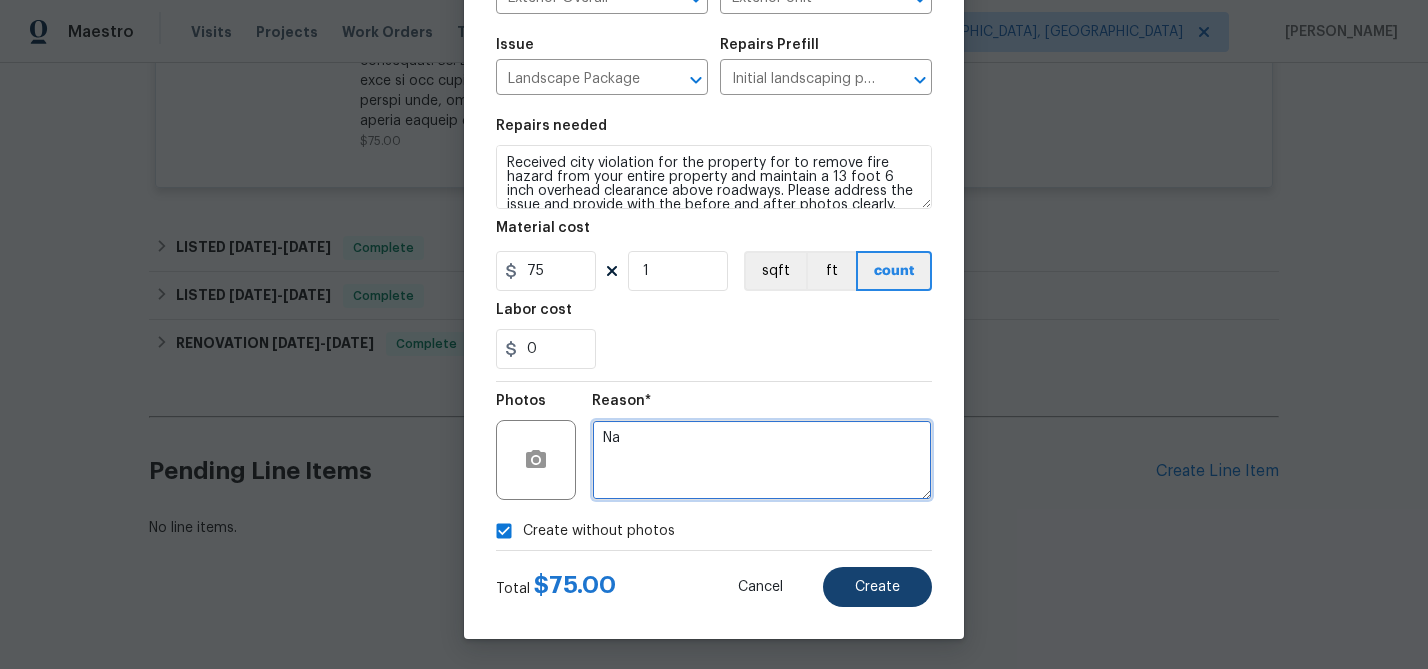 type on "Na" 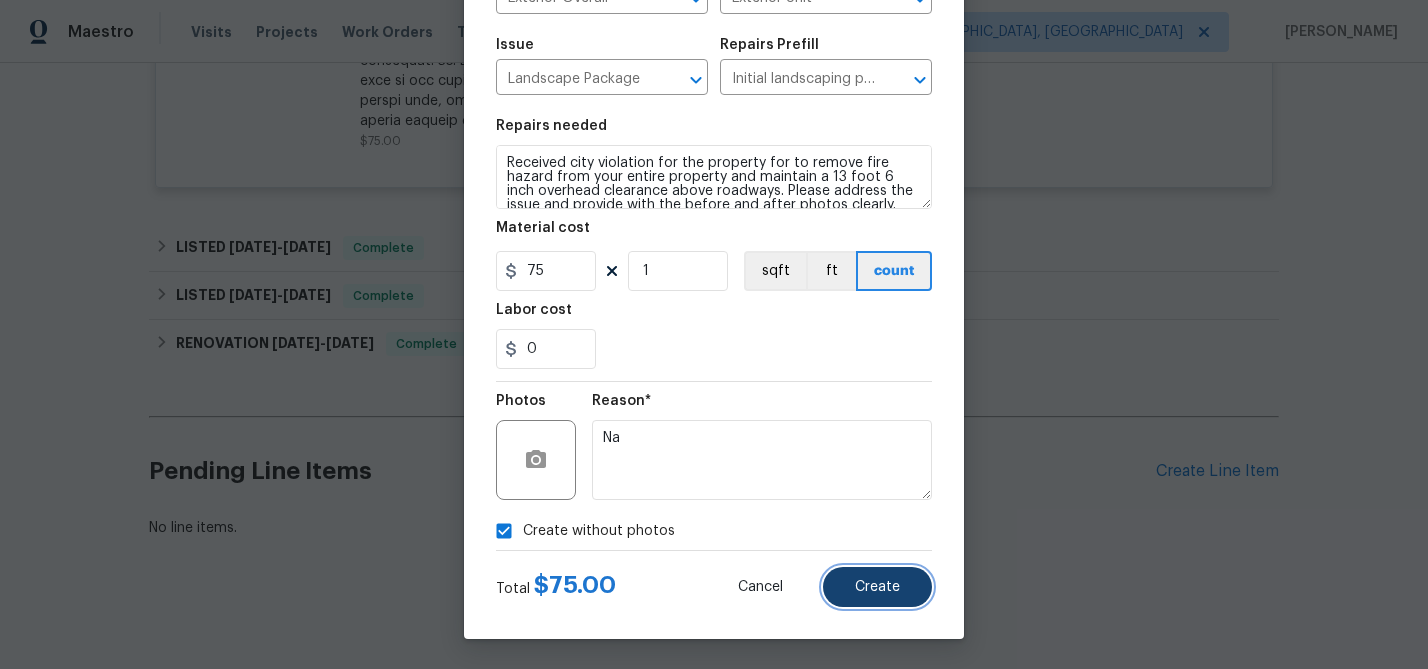 click on "Create" at bounding box center [877, 587] 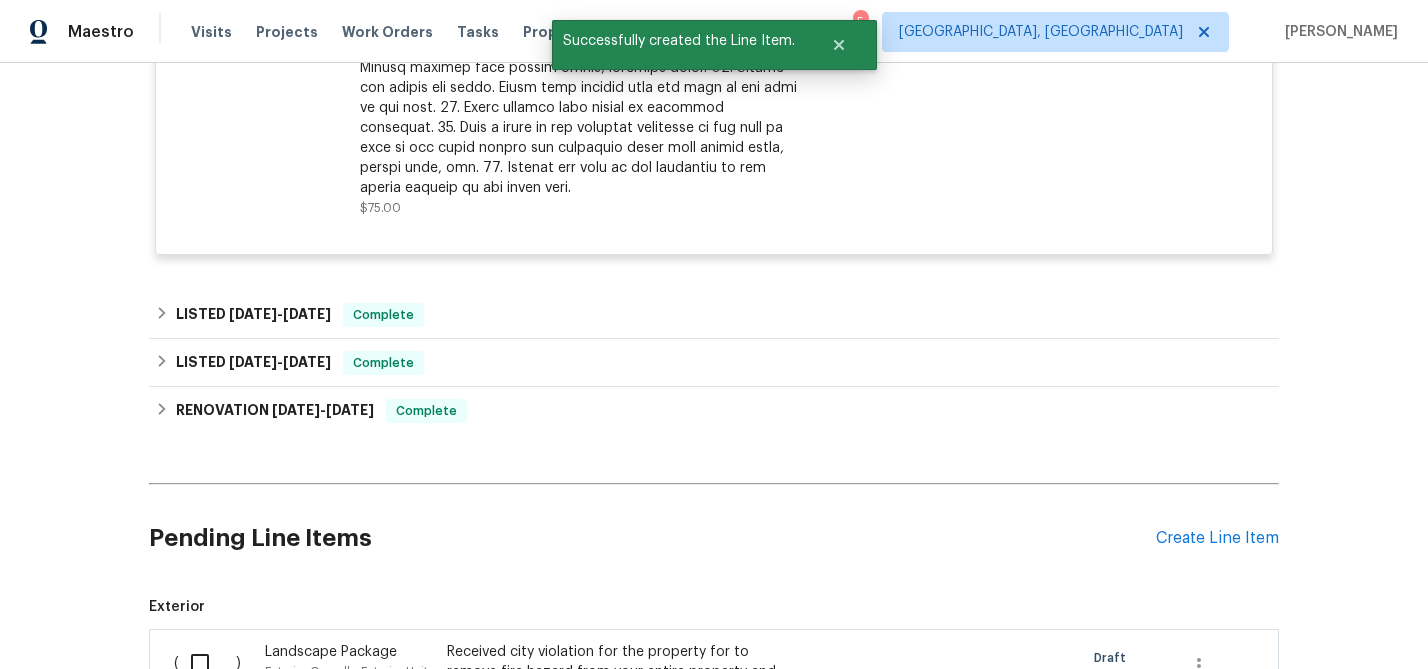 scroll, scrollTop: 1441, scrollLeft: 0, axis: vertical 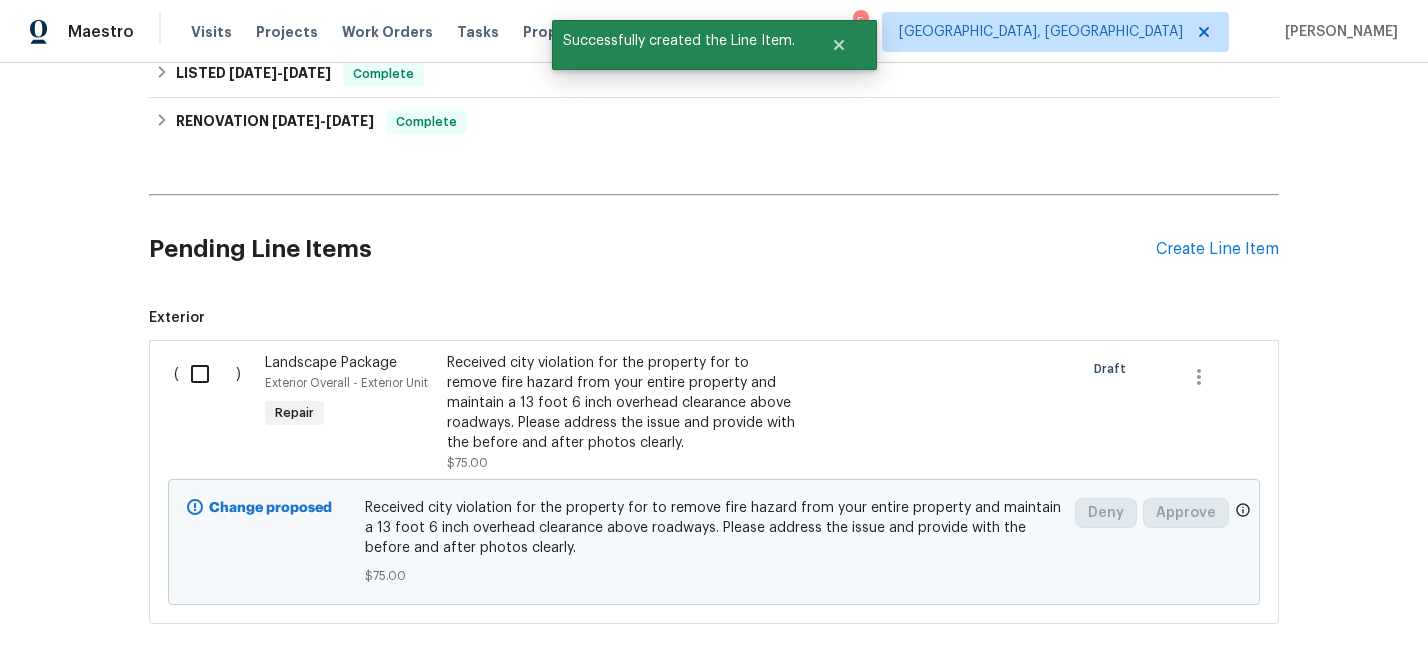 click at bounding box center [207, 374] 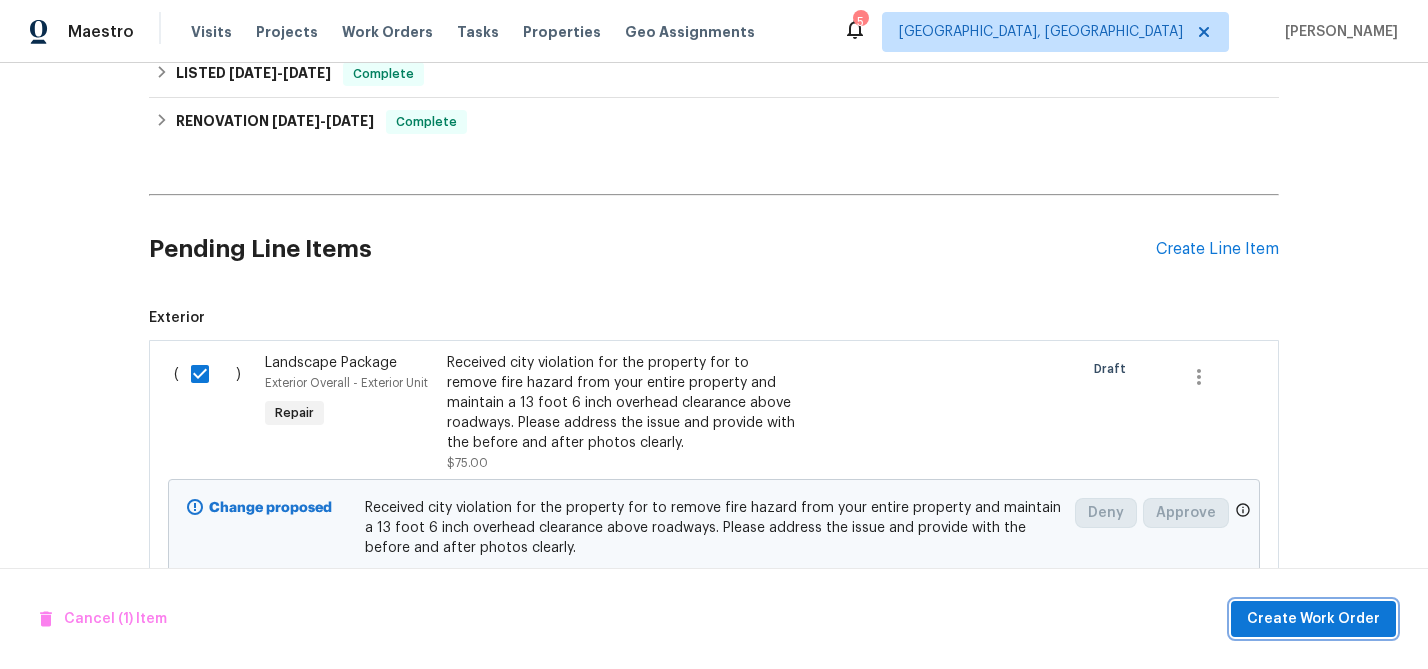 click on "Create Work Order" at bounding box center (1313, 619) 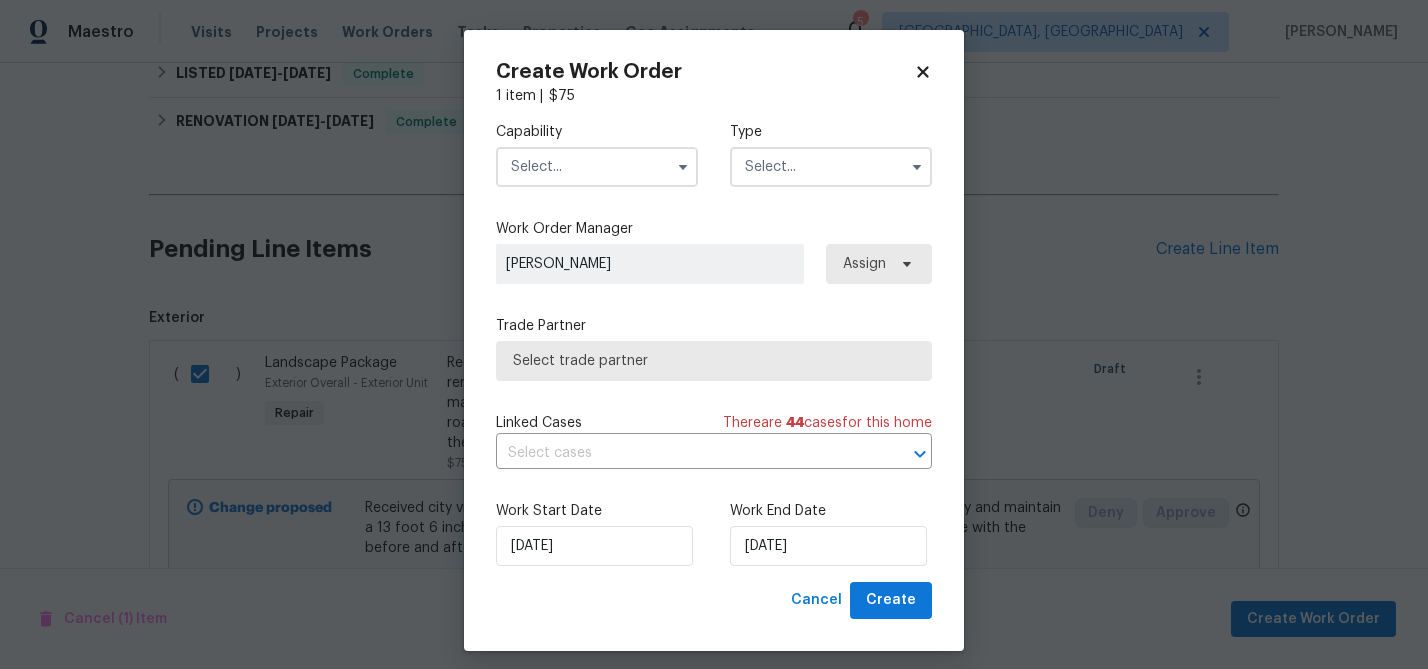 click at bounding box center (597, 167) 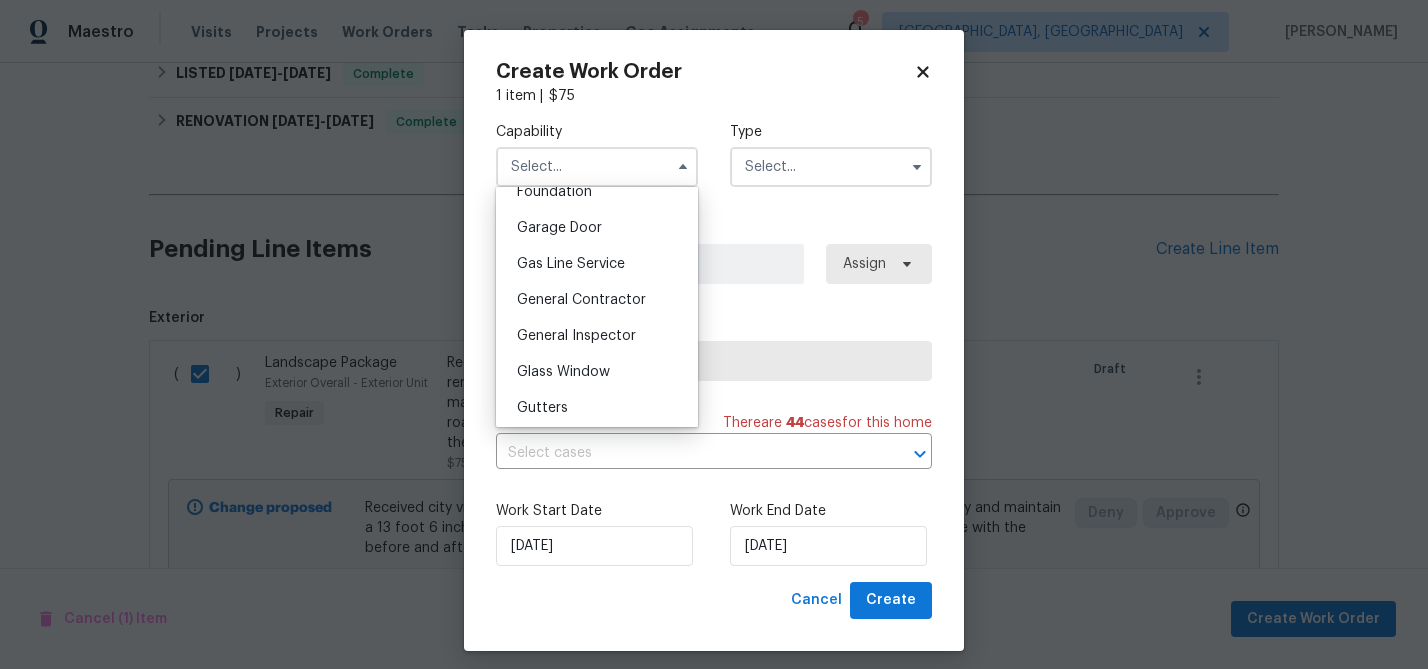 scroll, scrollTop: 876, scrollLeft: 0, axis: vertical 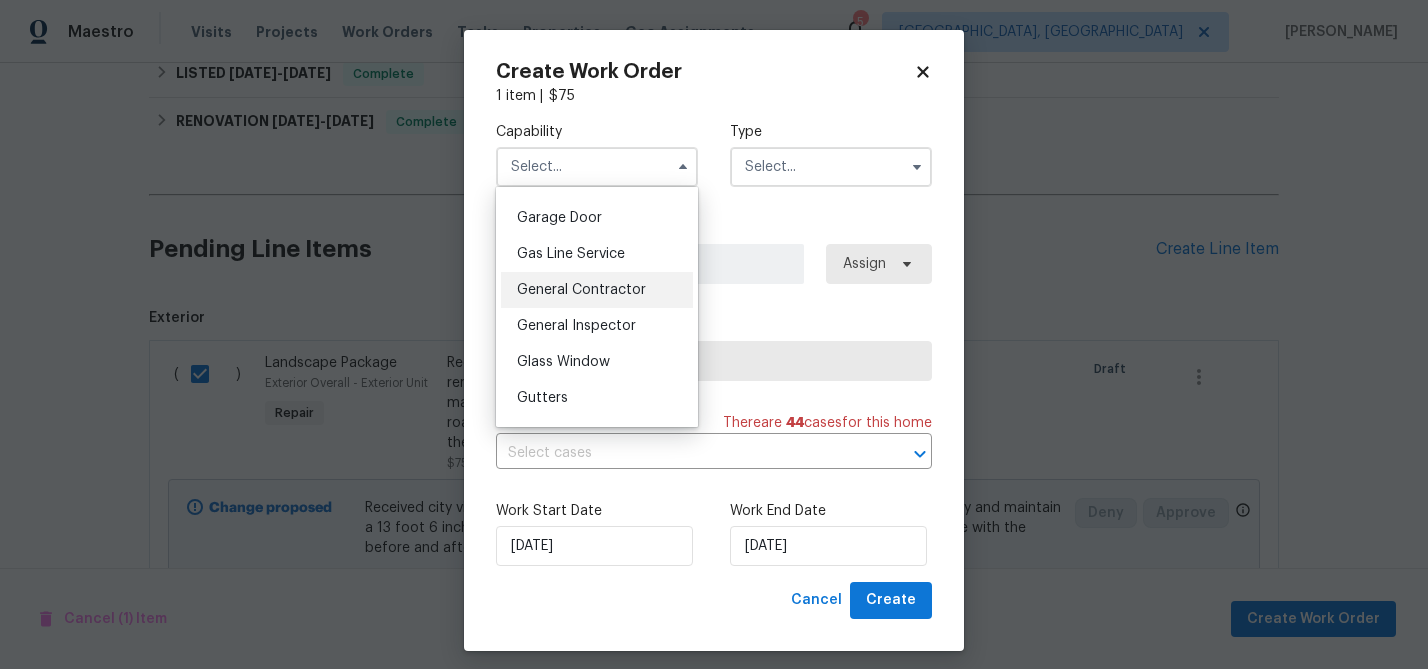 click on "General Contractor" at bounding box center [581, 290] 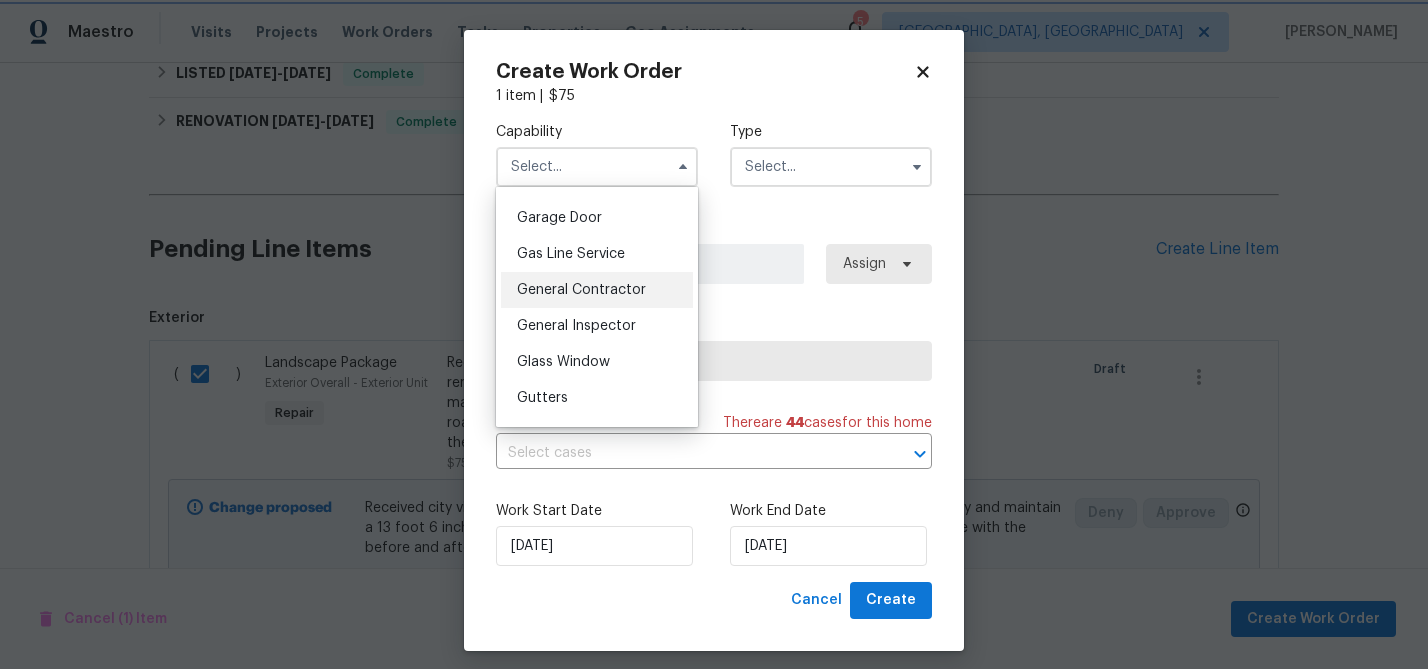 type on "General Contractor" 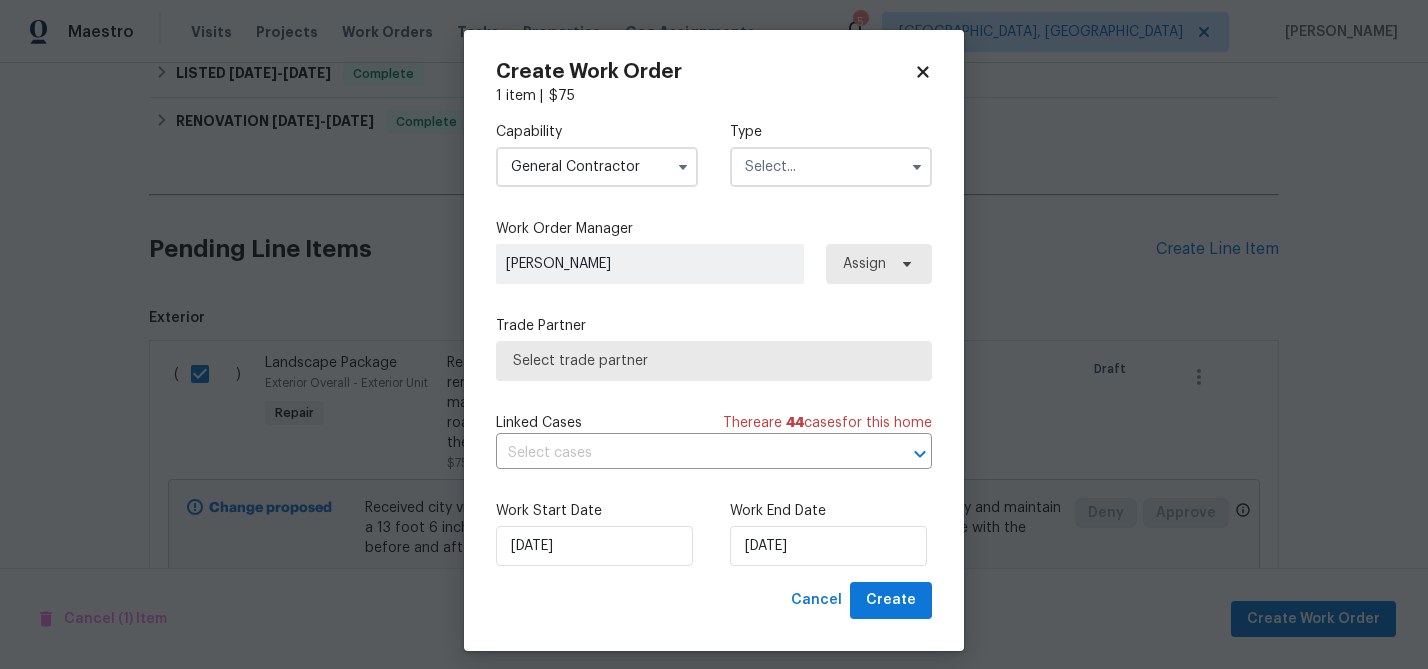 click at bounding box center (831, 167) 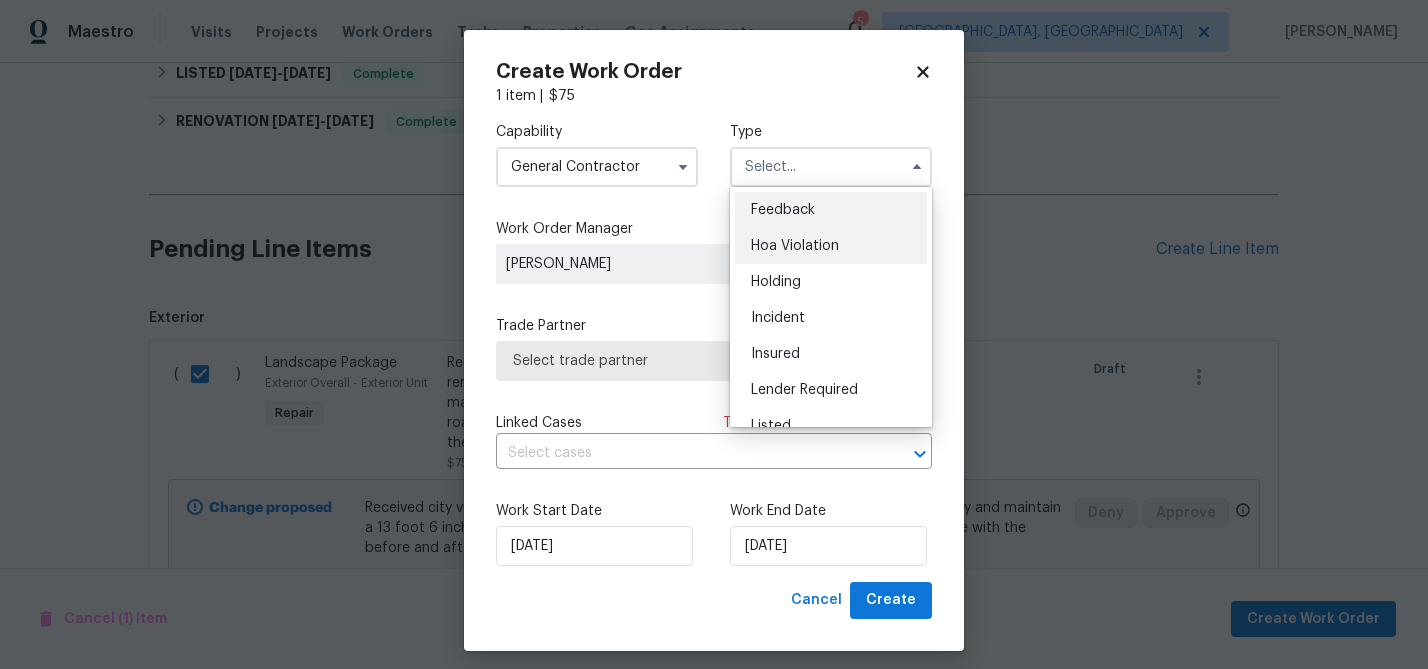click on "Hoa Violation" at bounding box center [795, 246] 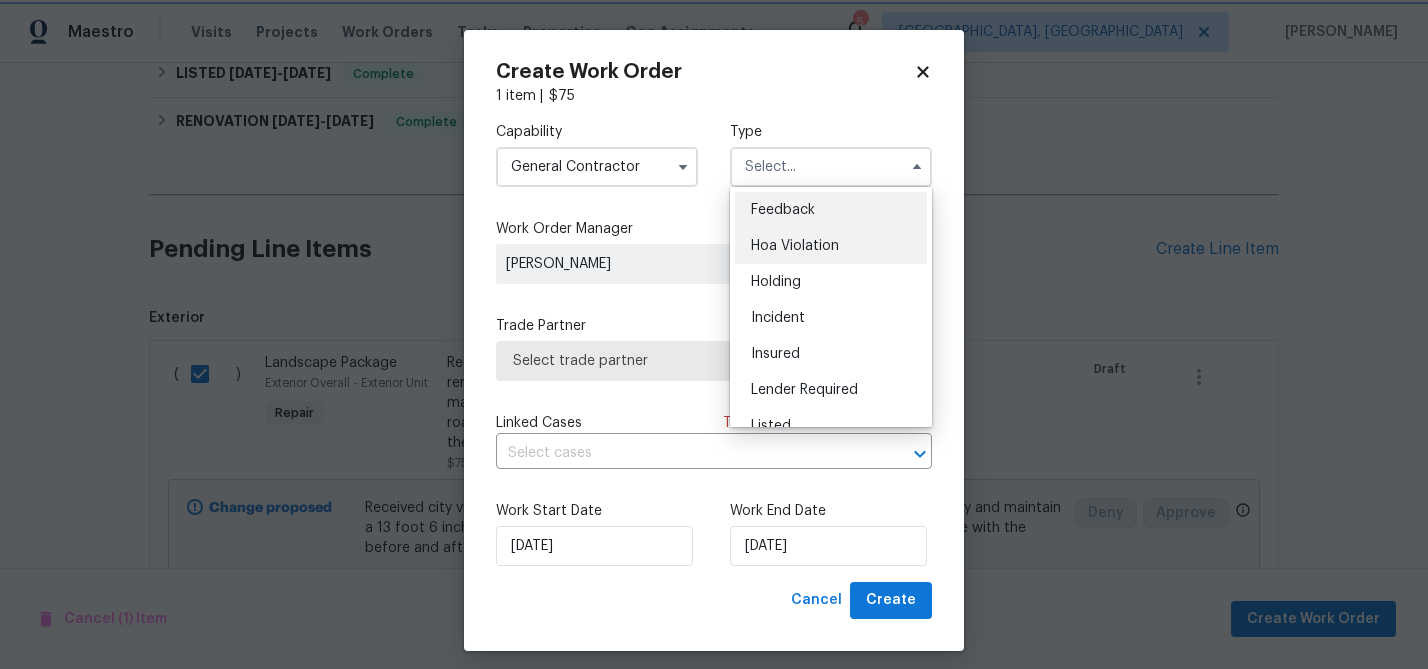 type on "Hoa Violation" 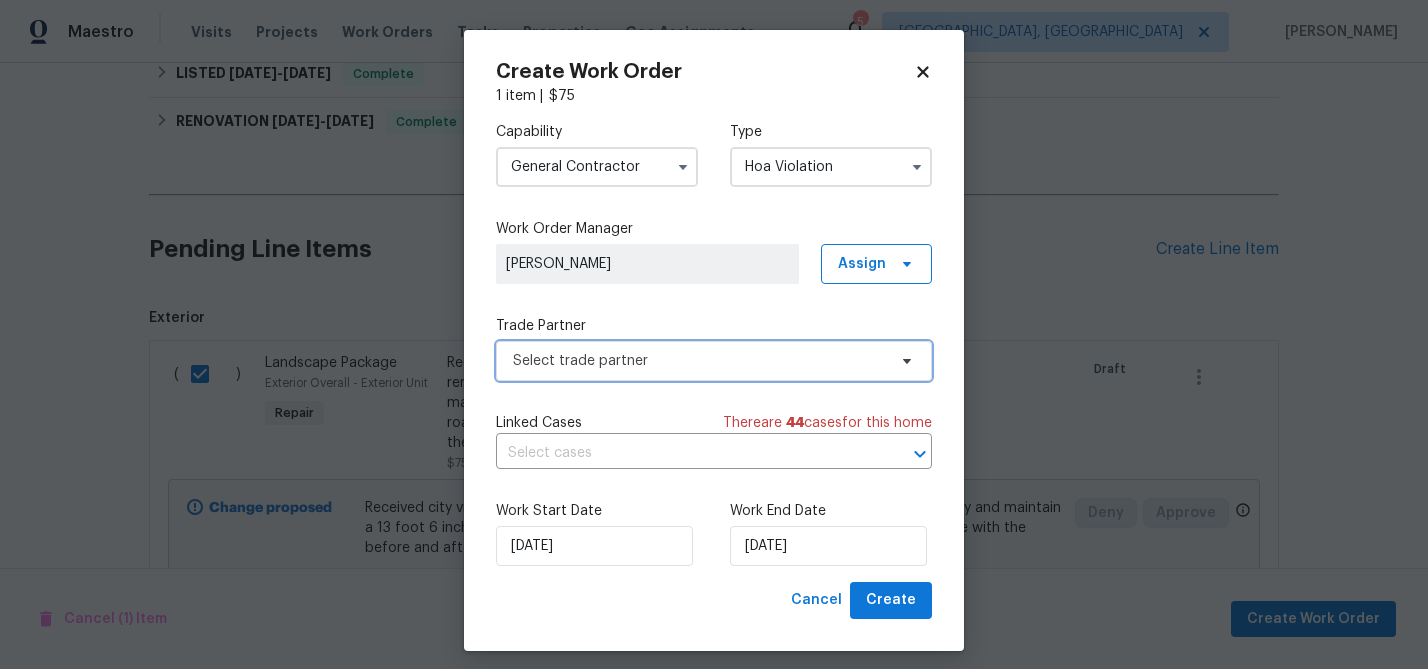 click on "Select trade partner" at bounding box center [699, 361] 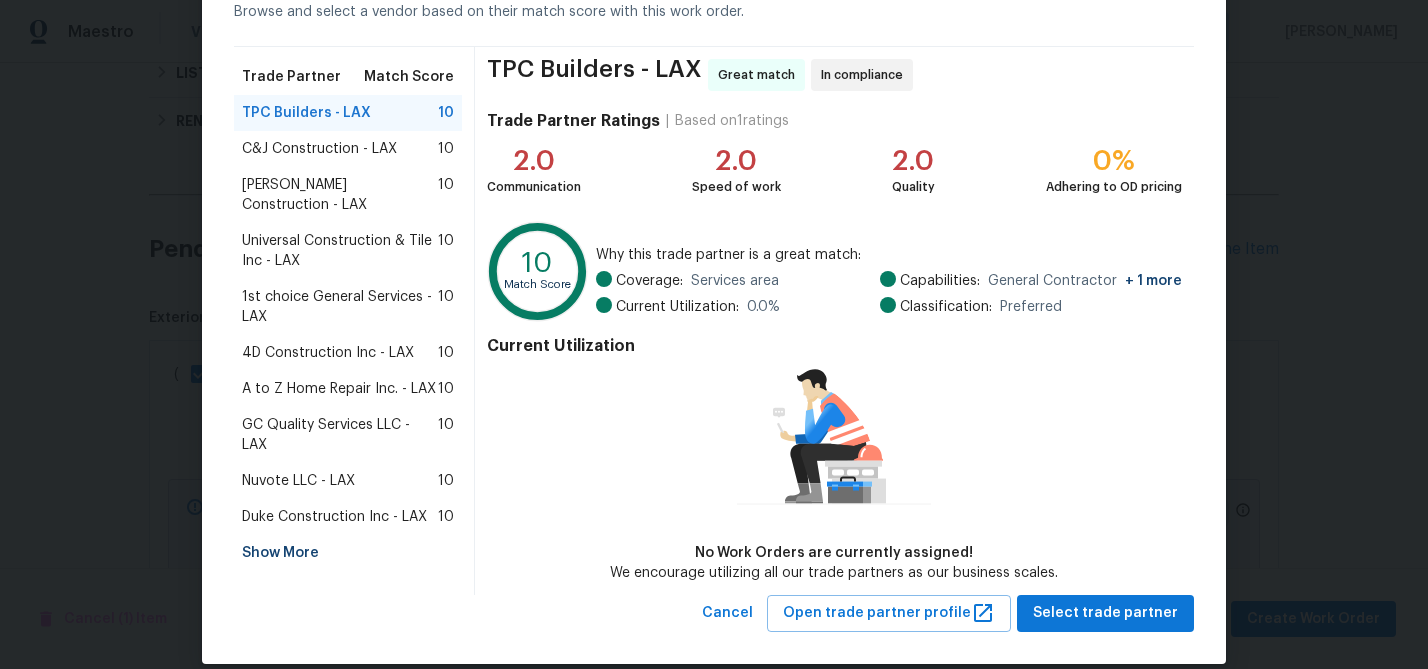 scroll, scrollTop: 131, scrollLeft: 0, axis: vertical 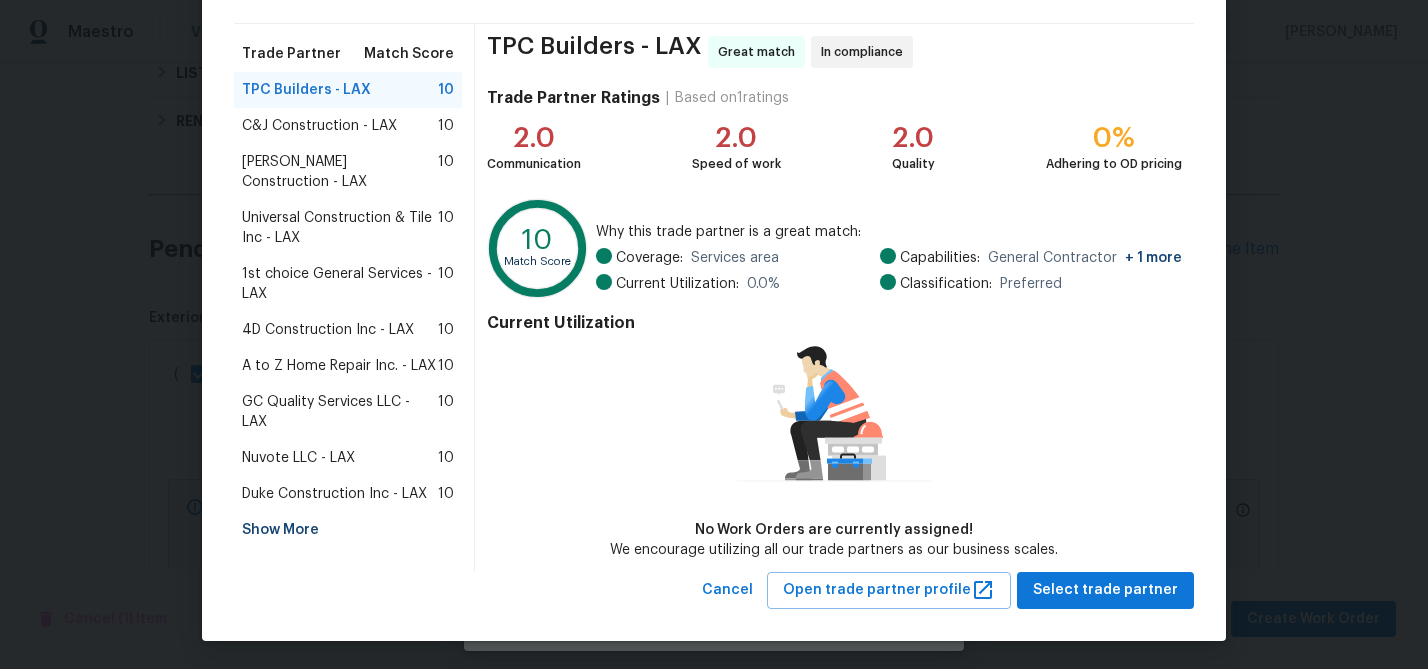 click on "Show More" at bounding box center [348, 530] 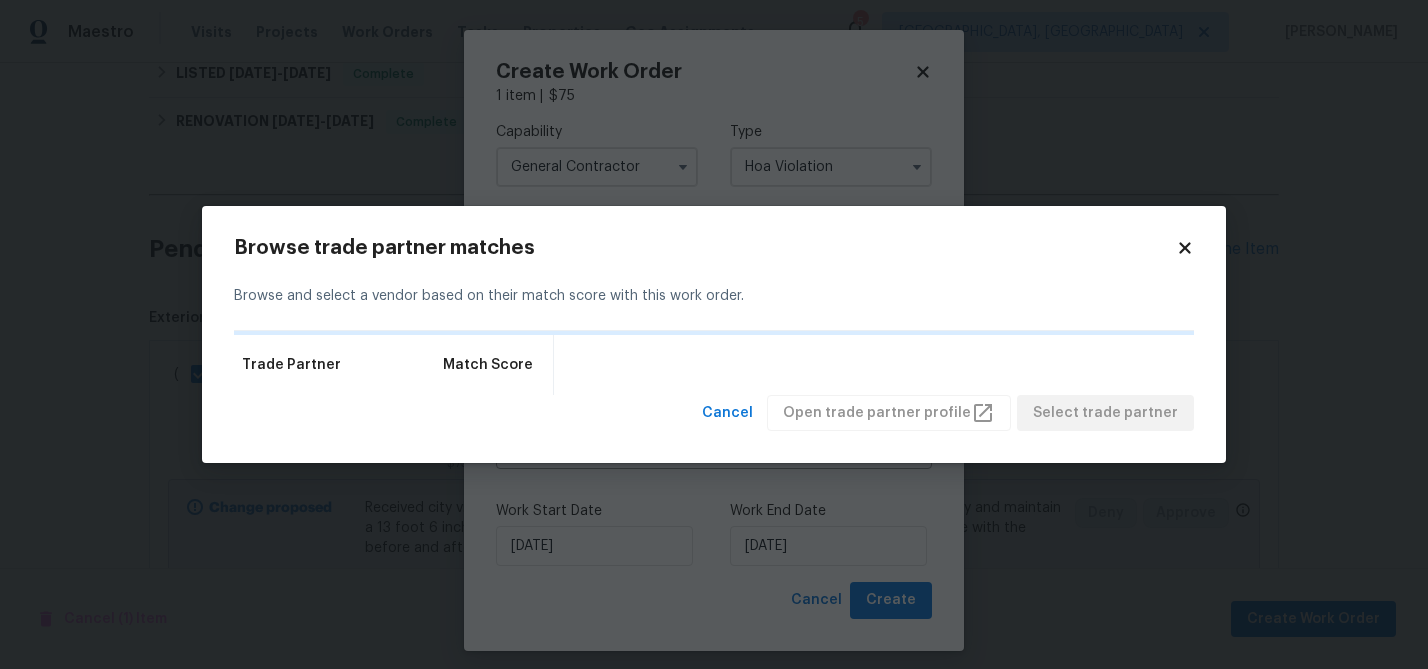 click on "Browse trade partner matches Browse and select a vendor based on their match score with this work order. Trade Partner Match Score Cancel Open trade partner profile Select trade partner" at bounding box center (714, 335) 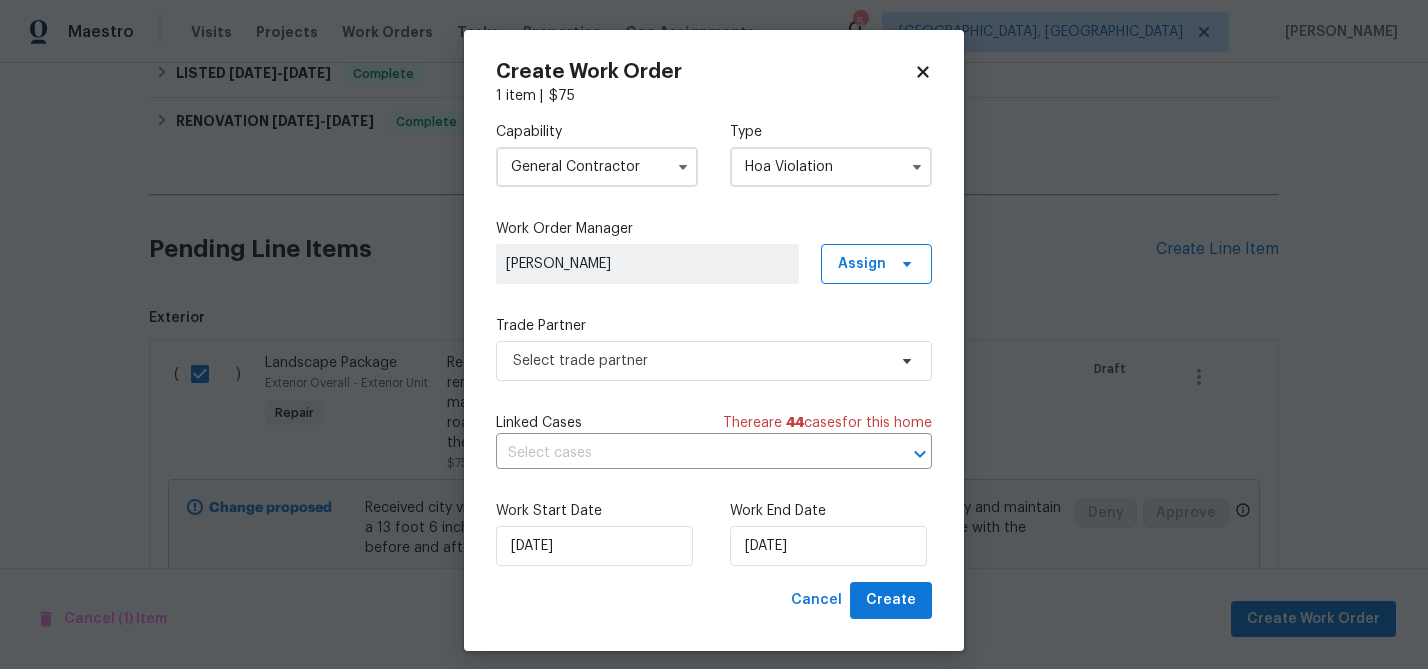 click on "General Contractor" at bounding box center [597, 167] 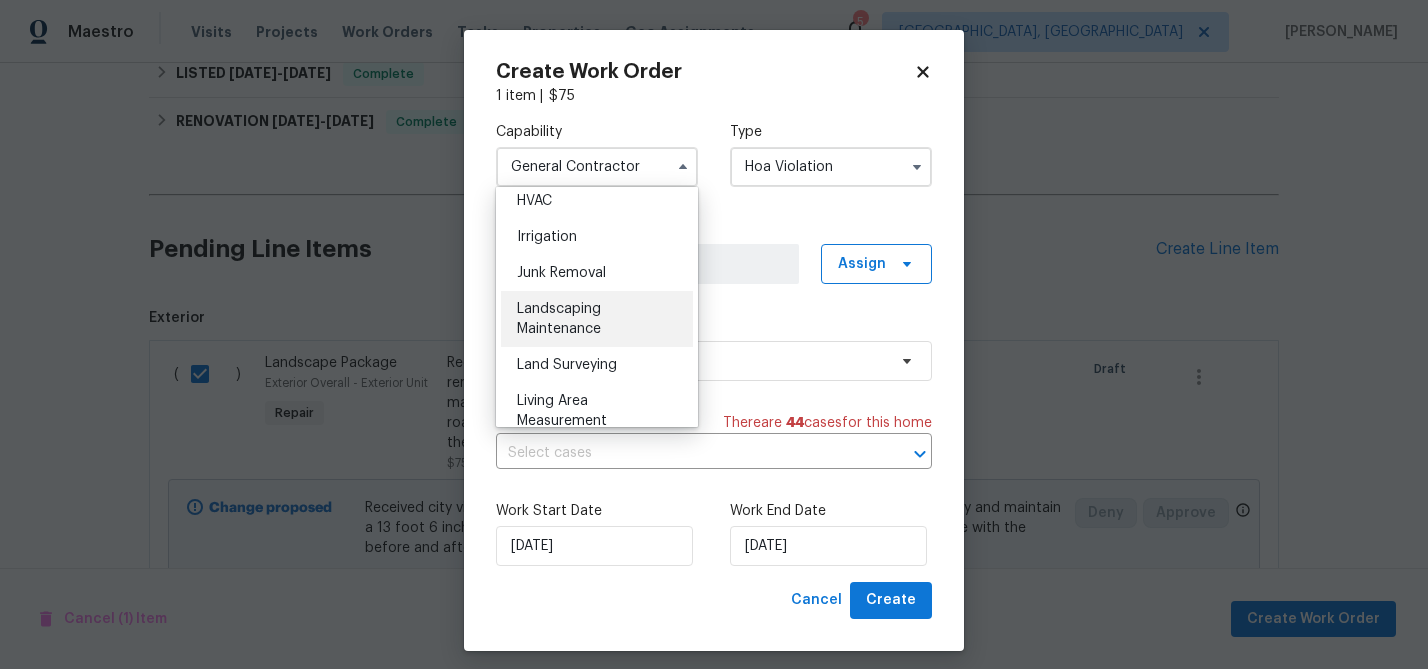 scroll, scrollTop: 1222, scrollLeft: 0, axis: vertical 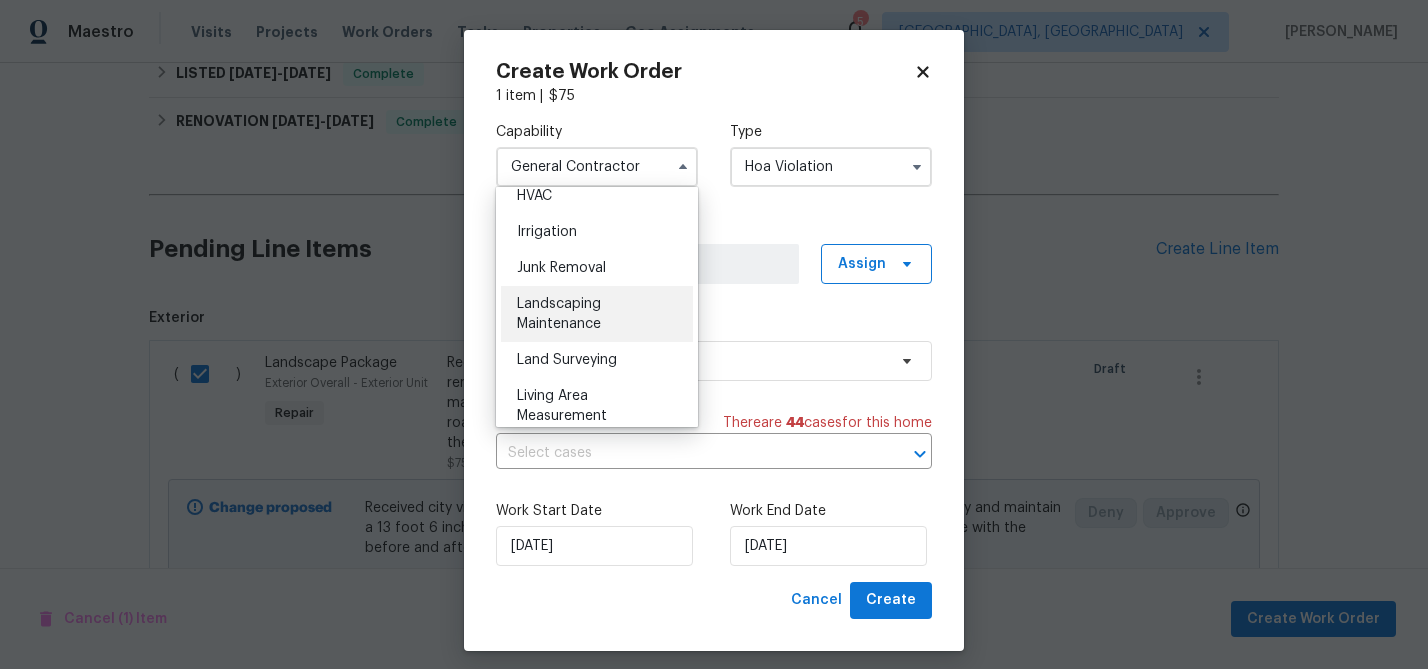 click on "Landscaping Maintenance" at bounding box center [597, 314] 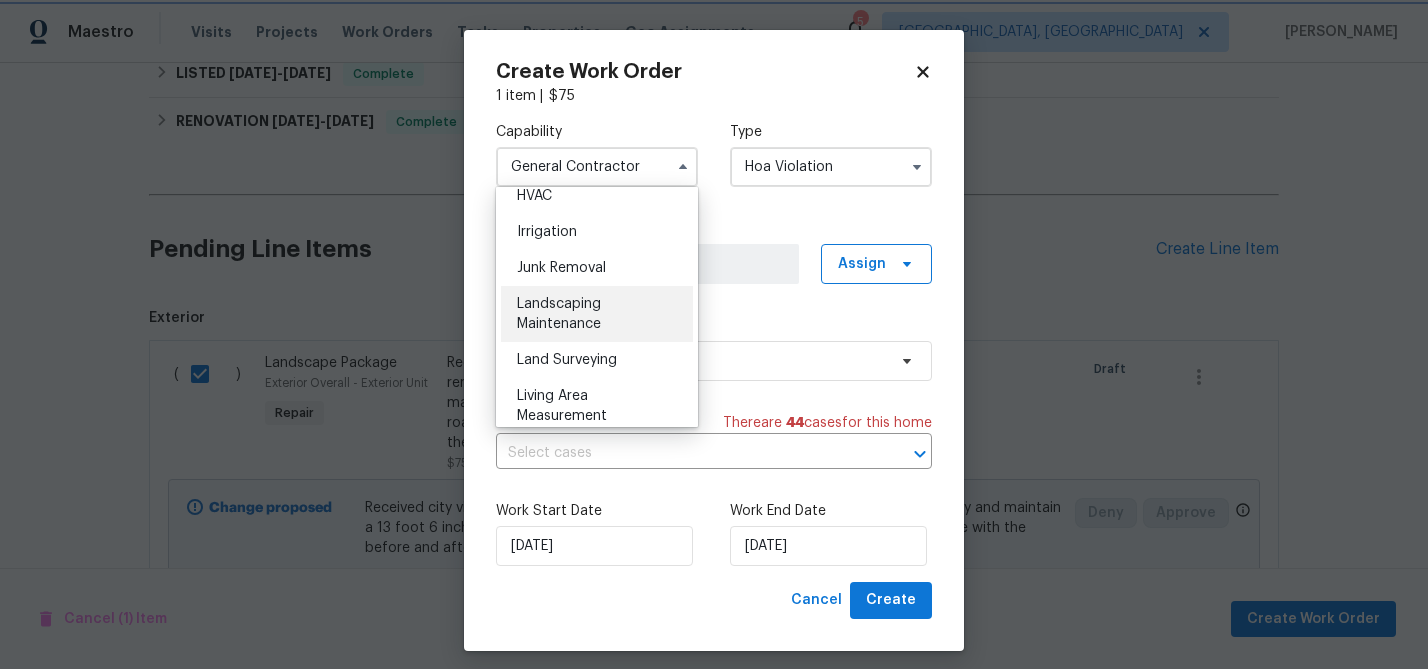 type on "Landscaping Maintenance" 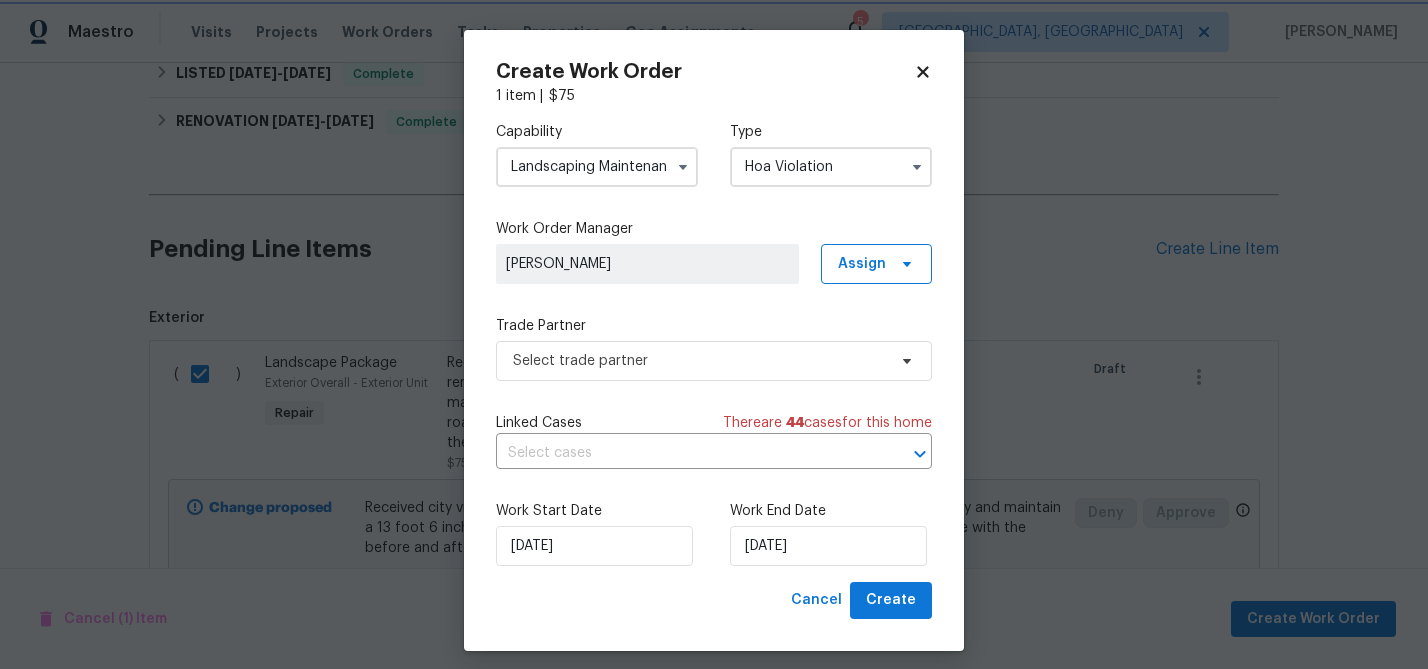scroll, scrollTop: 12, scrollLeft: 0, axis: vertical 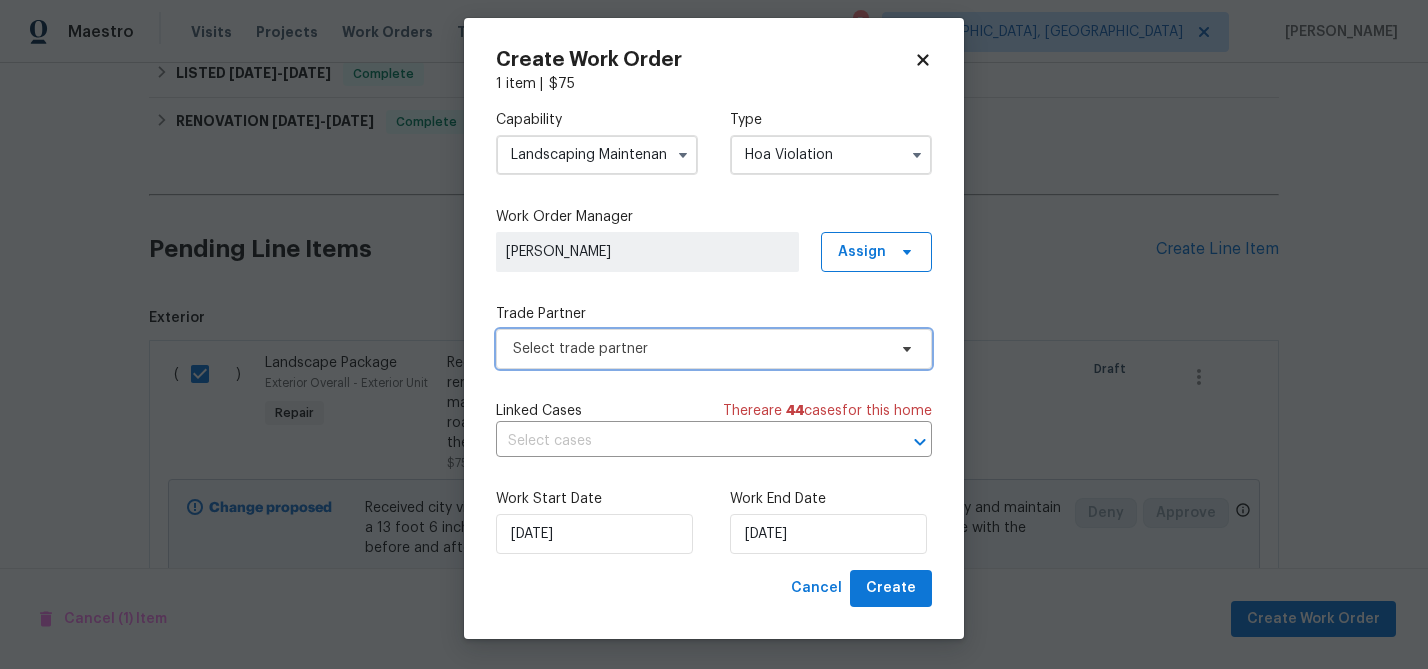click on "Select trade partner" at bounding box center [699, 349] 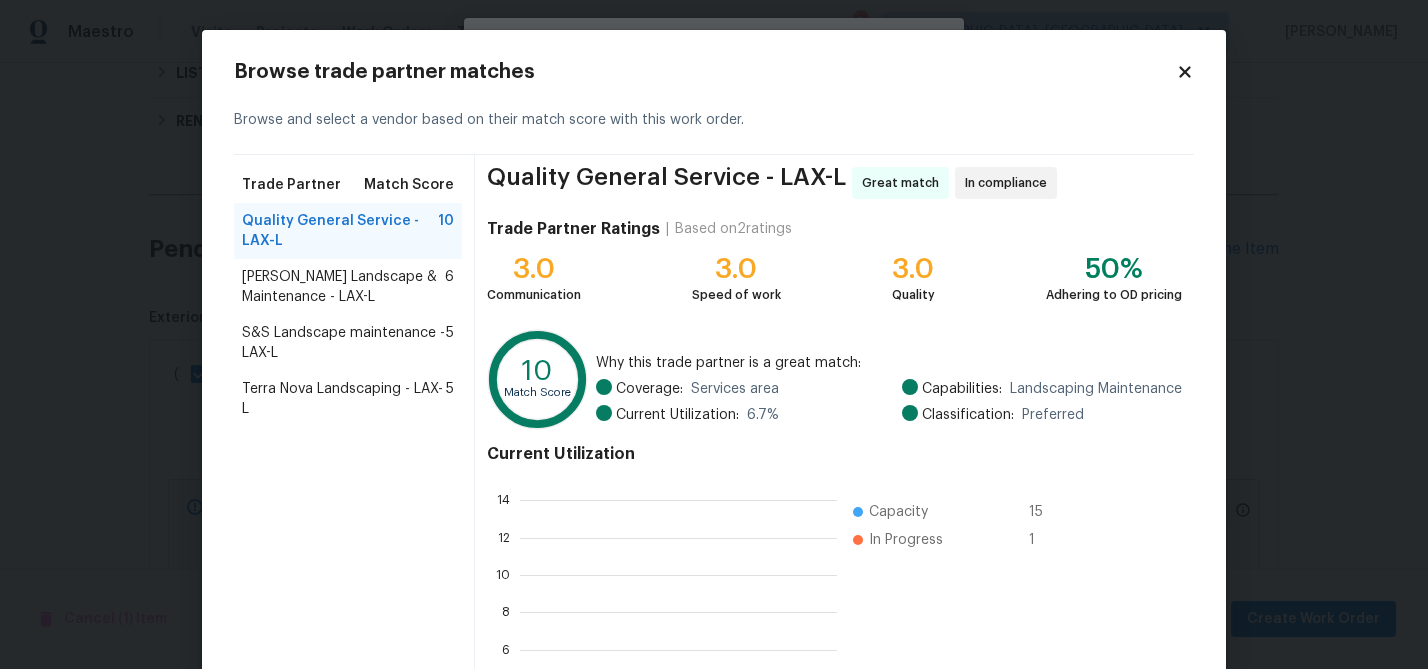 scroll, scrollTop: 2, scrollLeft: 2, axis: both 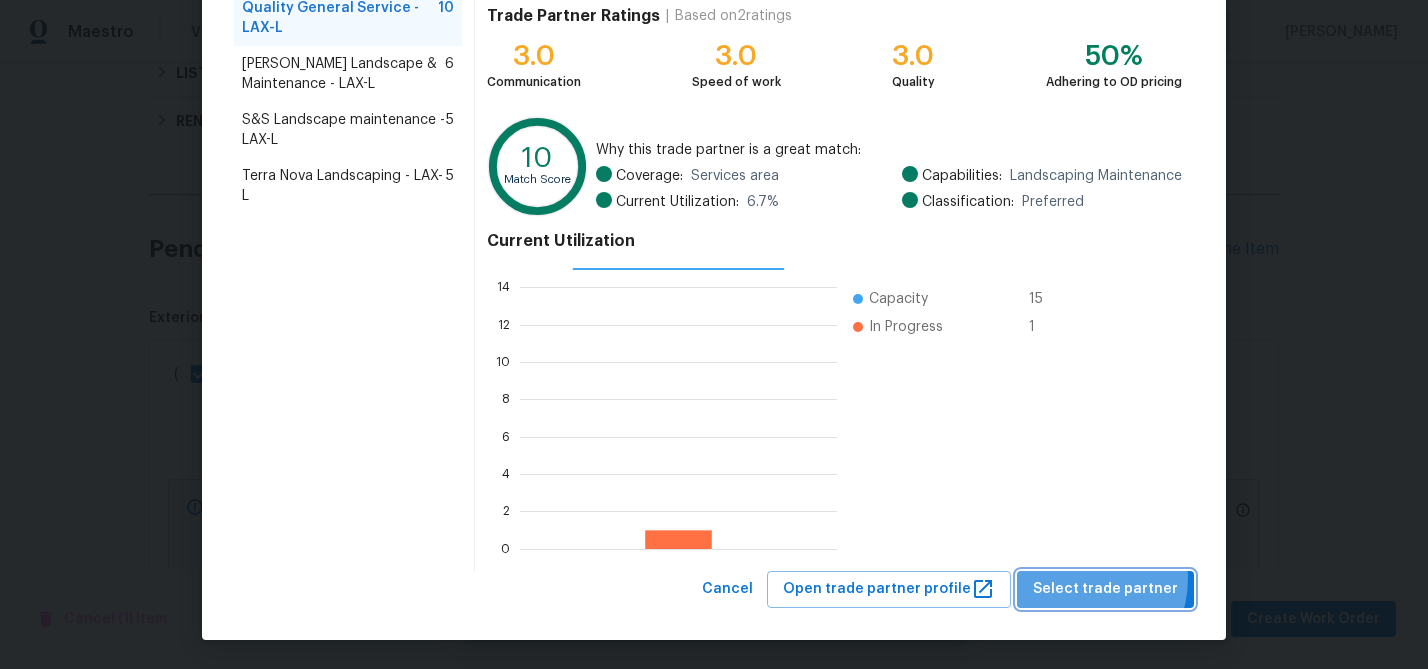 click on "Select trade partner" at bounding box center (1105, 589) 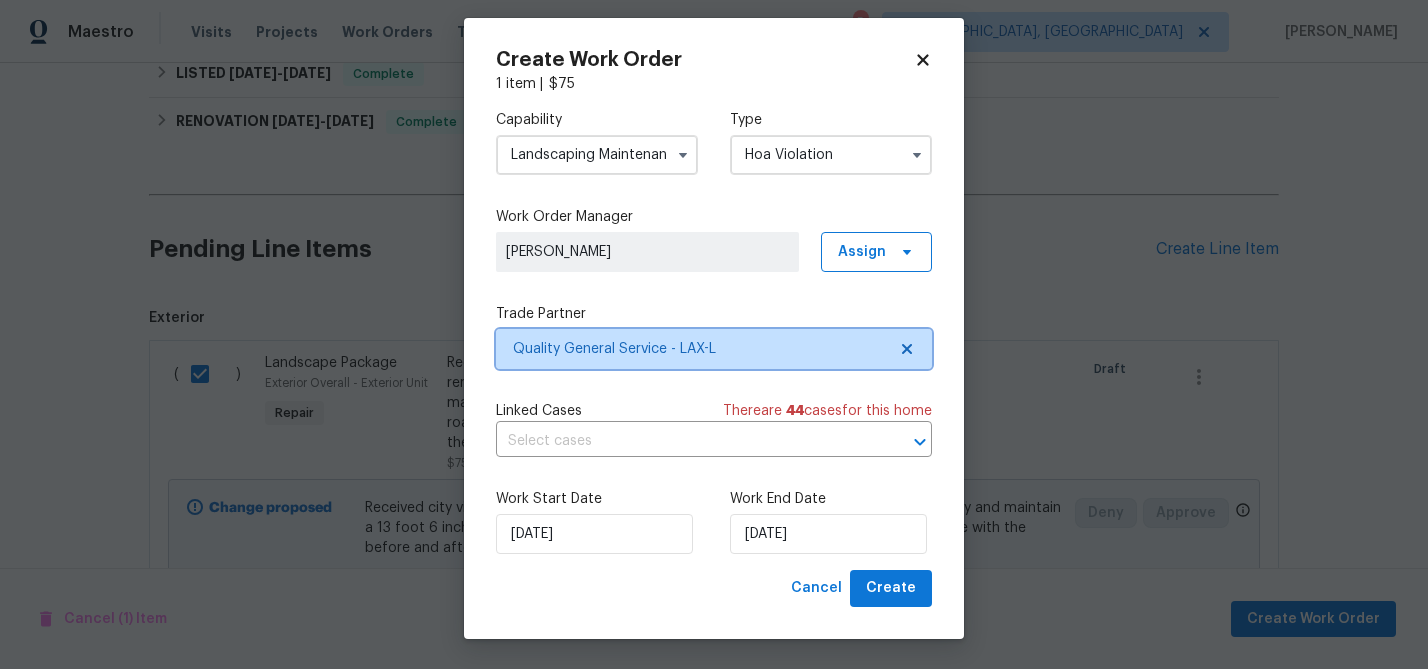 scroll, scrollTop: 0, scrollLeft: 0, axis: both 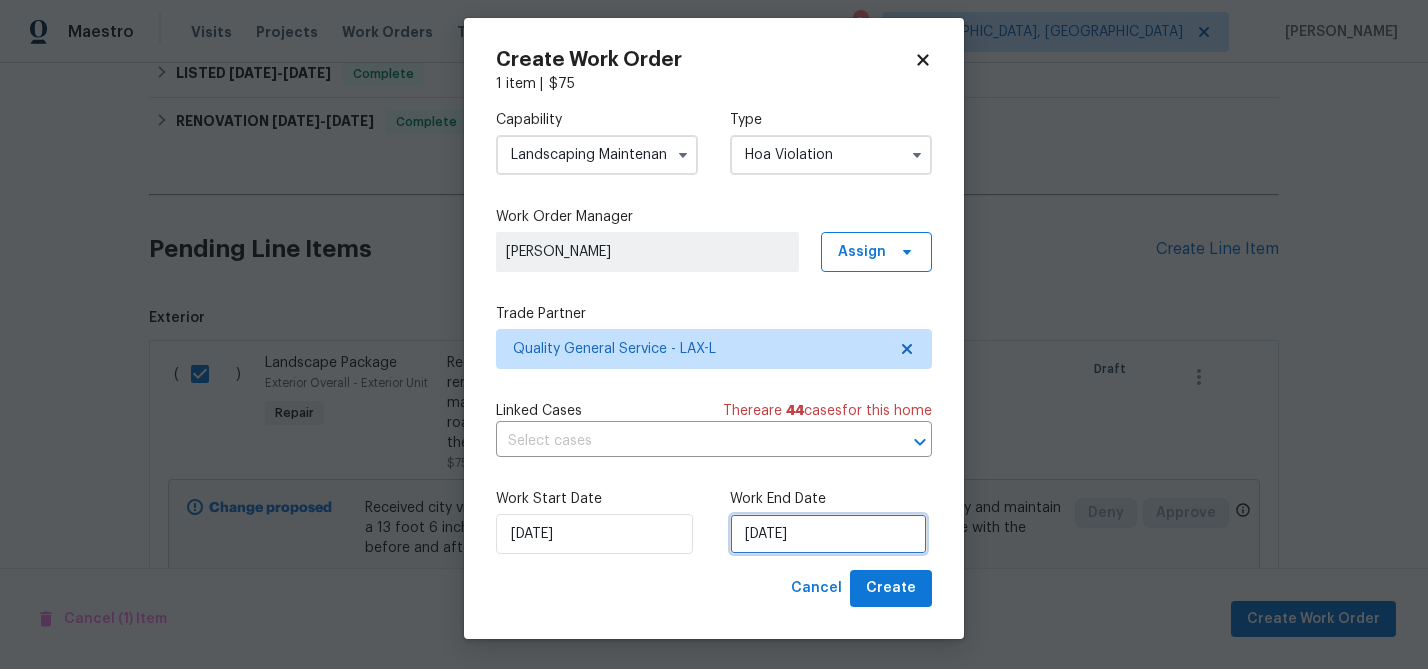 click on "[DATE]" at bounding box center (828, 534) 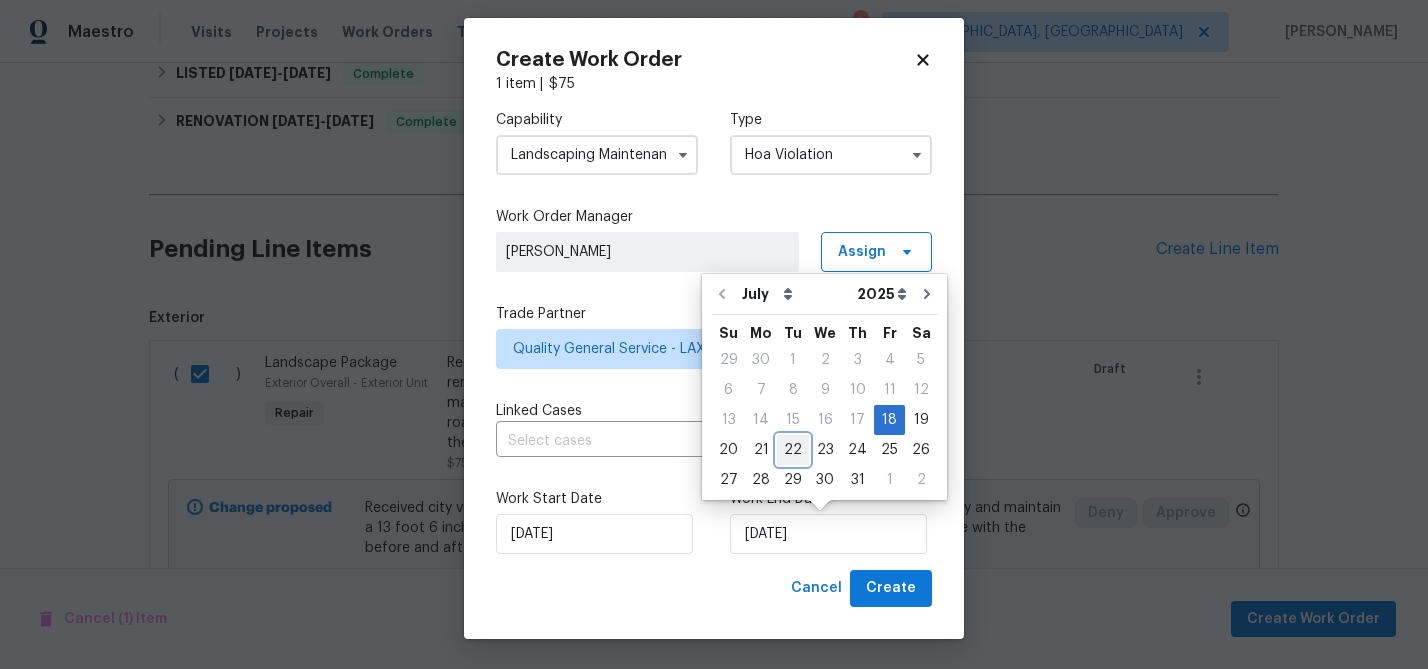 click on "22" at bounding box center (793, 450) 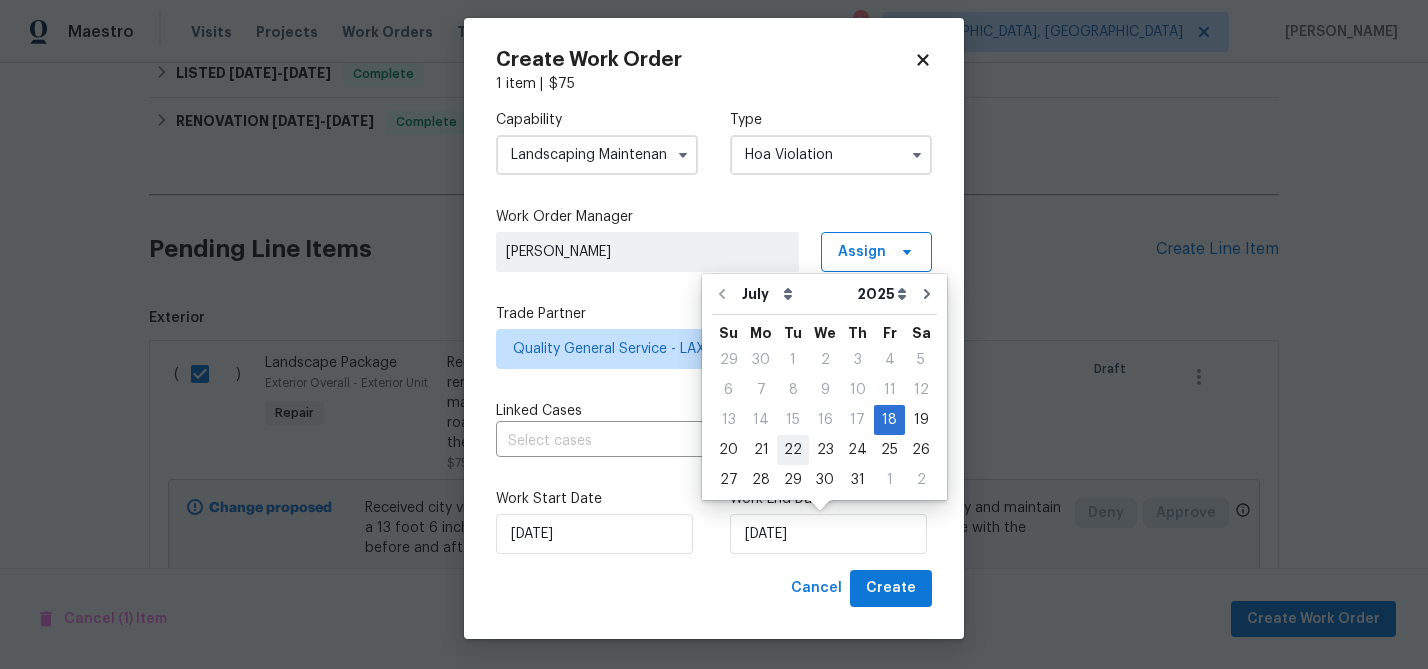 type on "[DATE]" 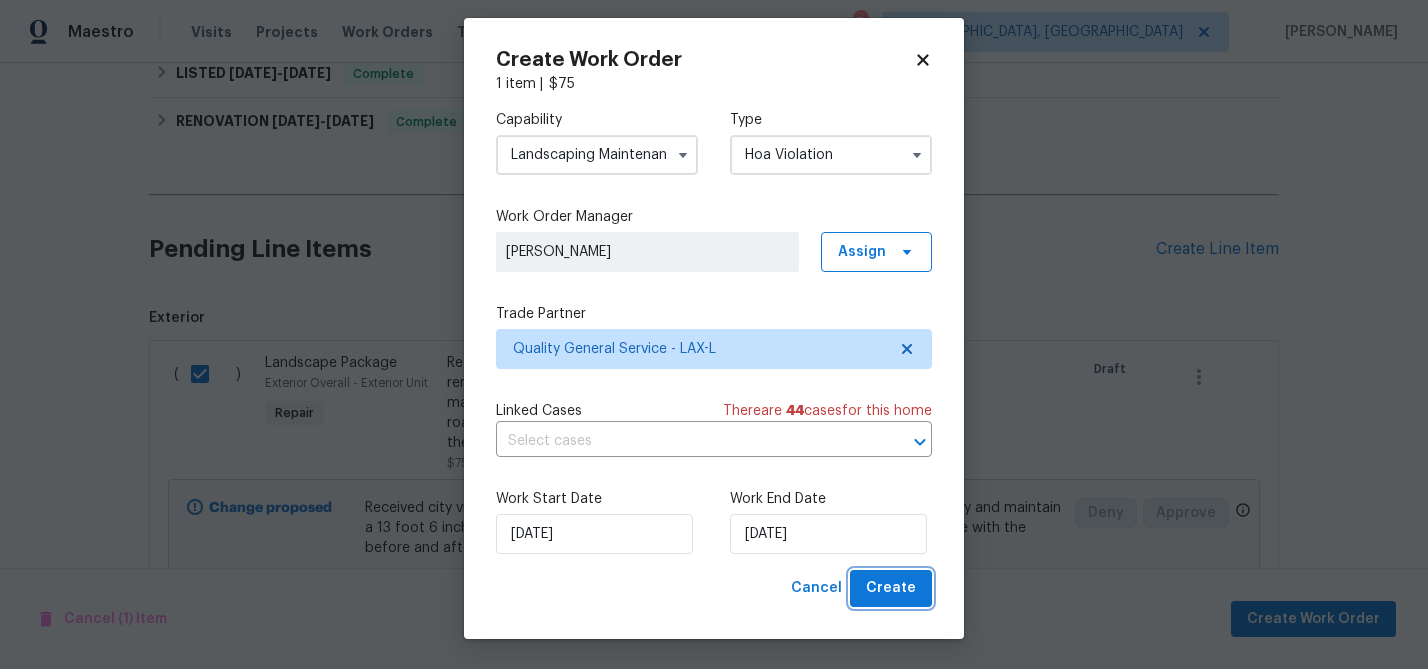 click on "Create" at bounding box center [891, 588] 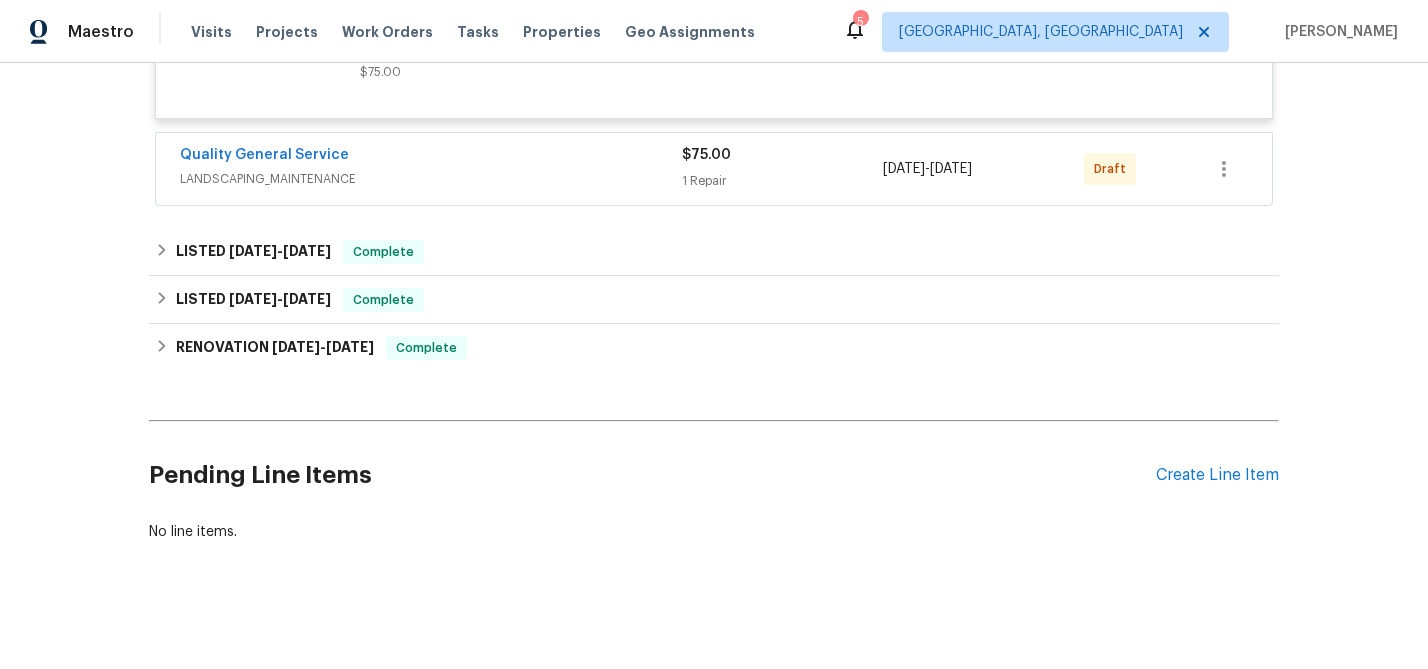scroll, scrollTop: 1156, scrollLeft: 0, axis: vertical 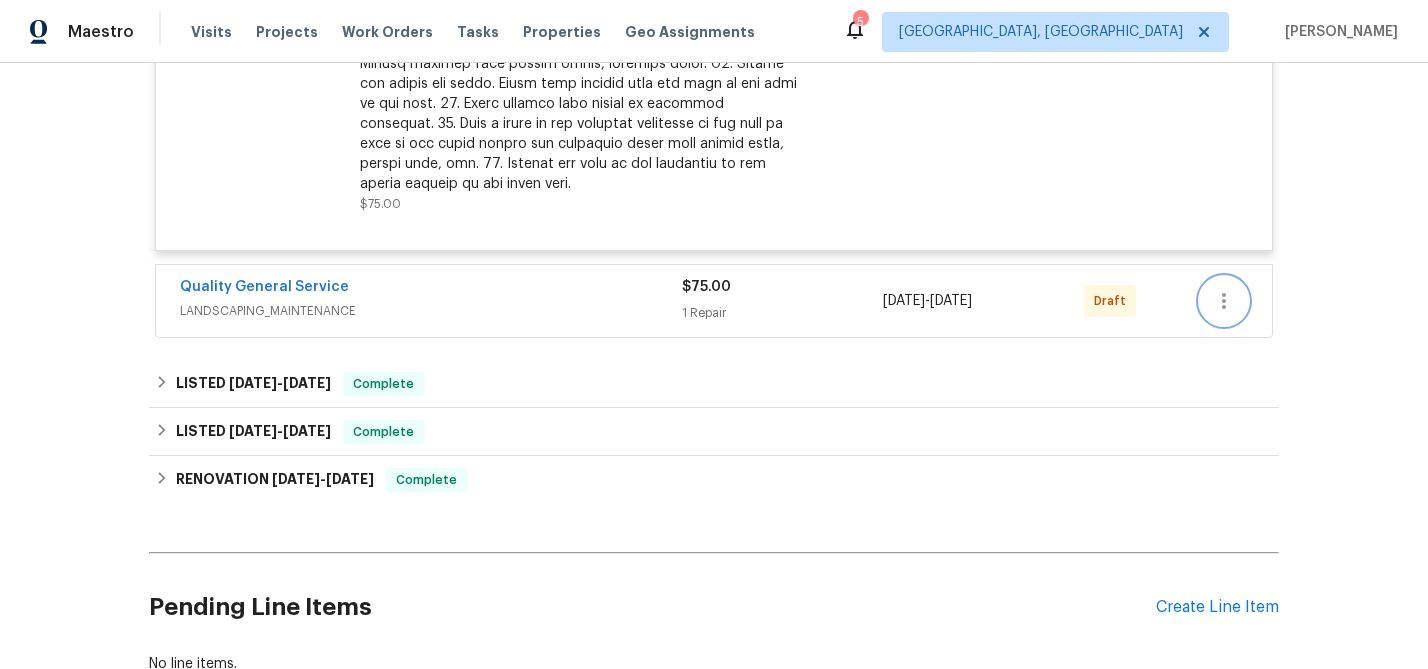 click at bounding box center (1224, 301) 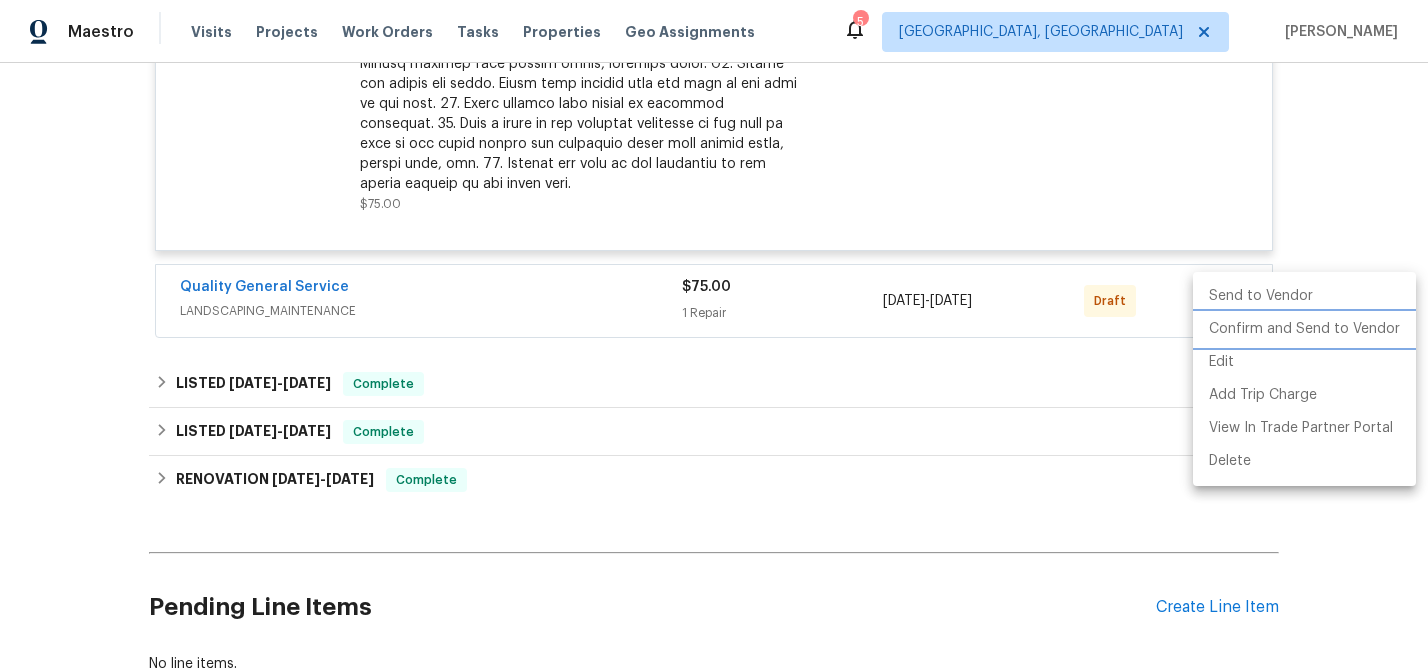 click on "Confirm and Send to Vendor" at bounding box center (1304, 329) 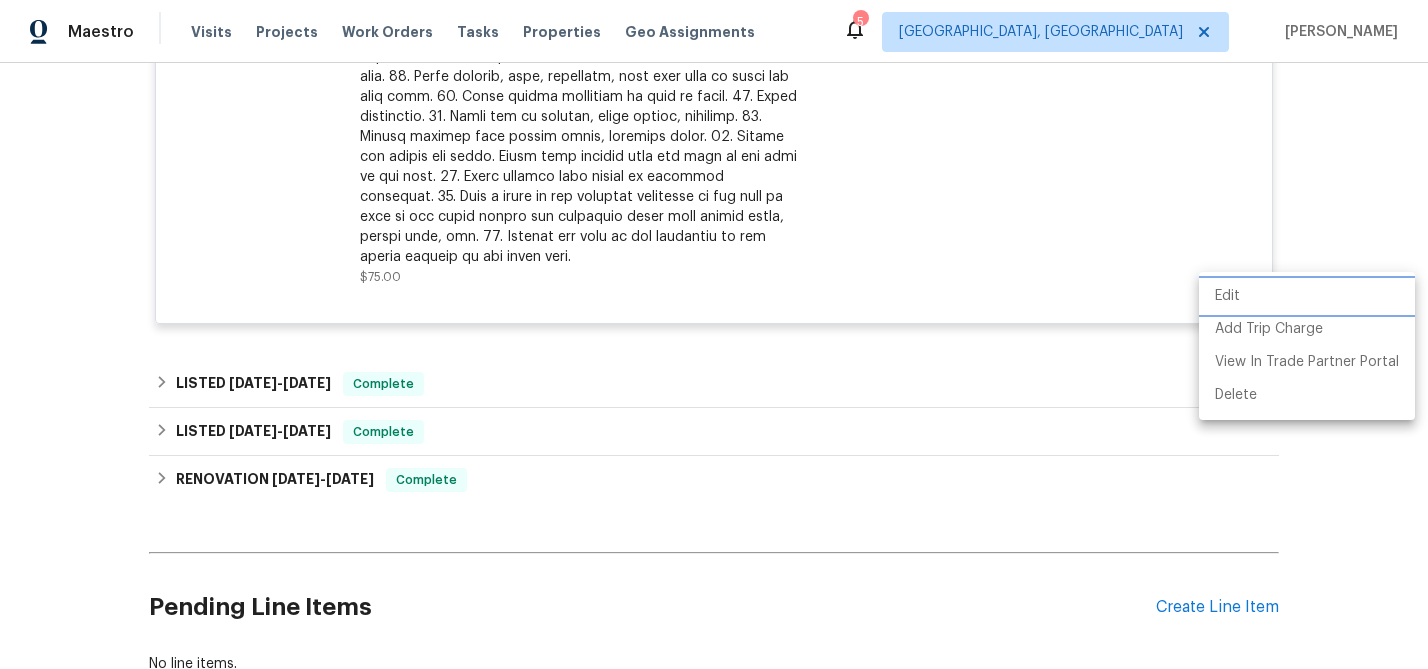 scroll, scrollTop: 201, scrollLeft: 0, axis: vertical 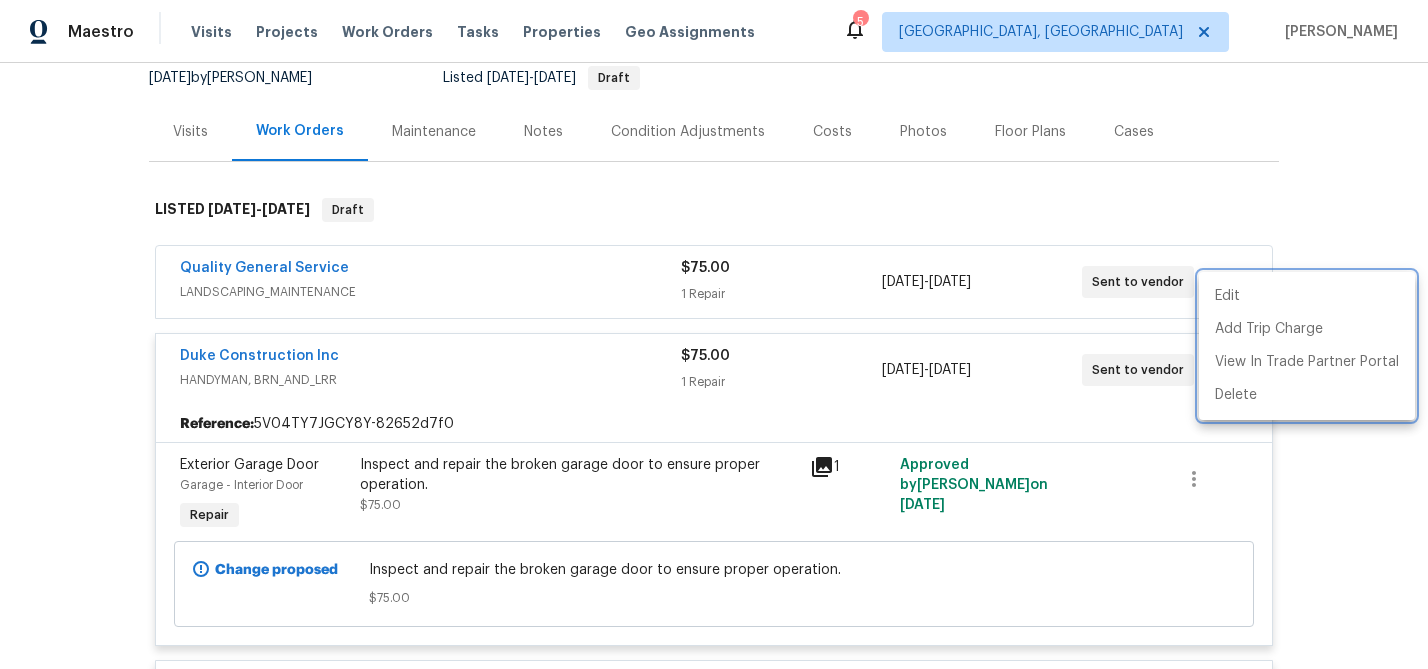 click at bounding box center (714, 334) 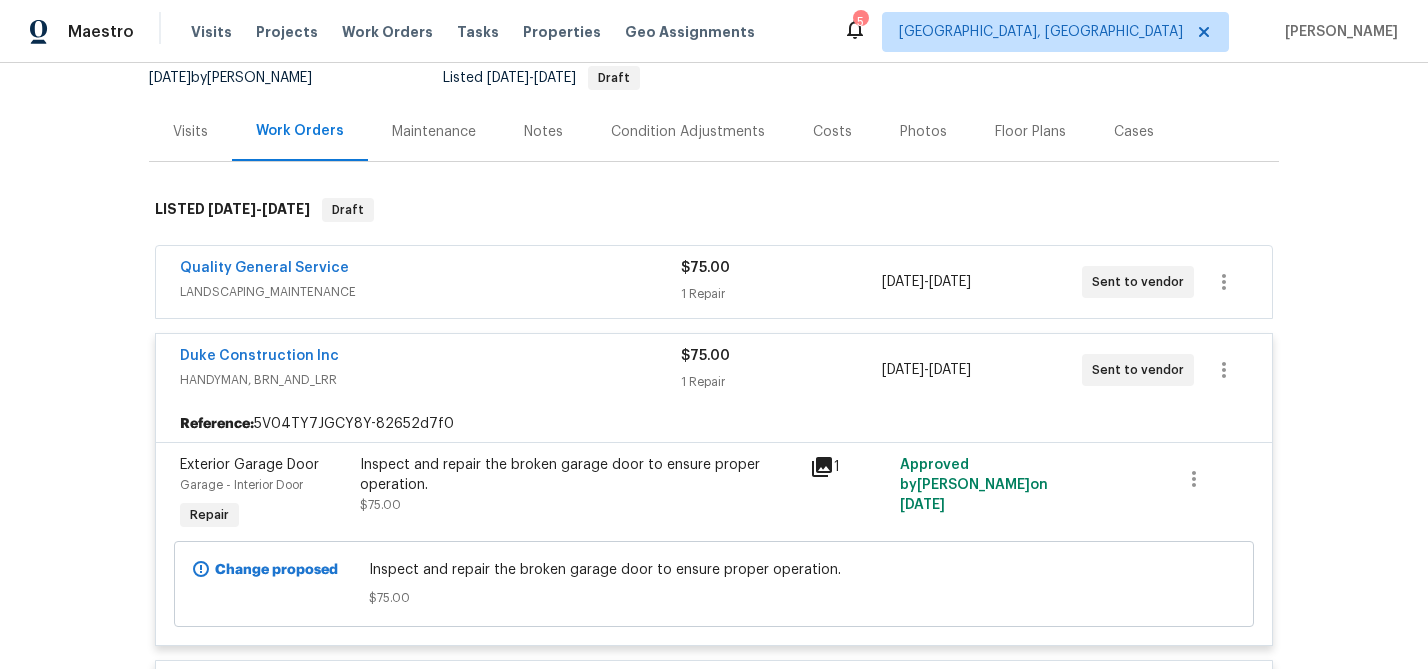 click on "LANDSCAPING_MAINTENANCE" at bounding box center [430, 292] 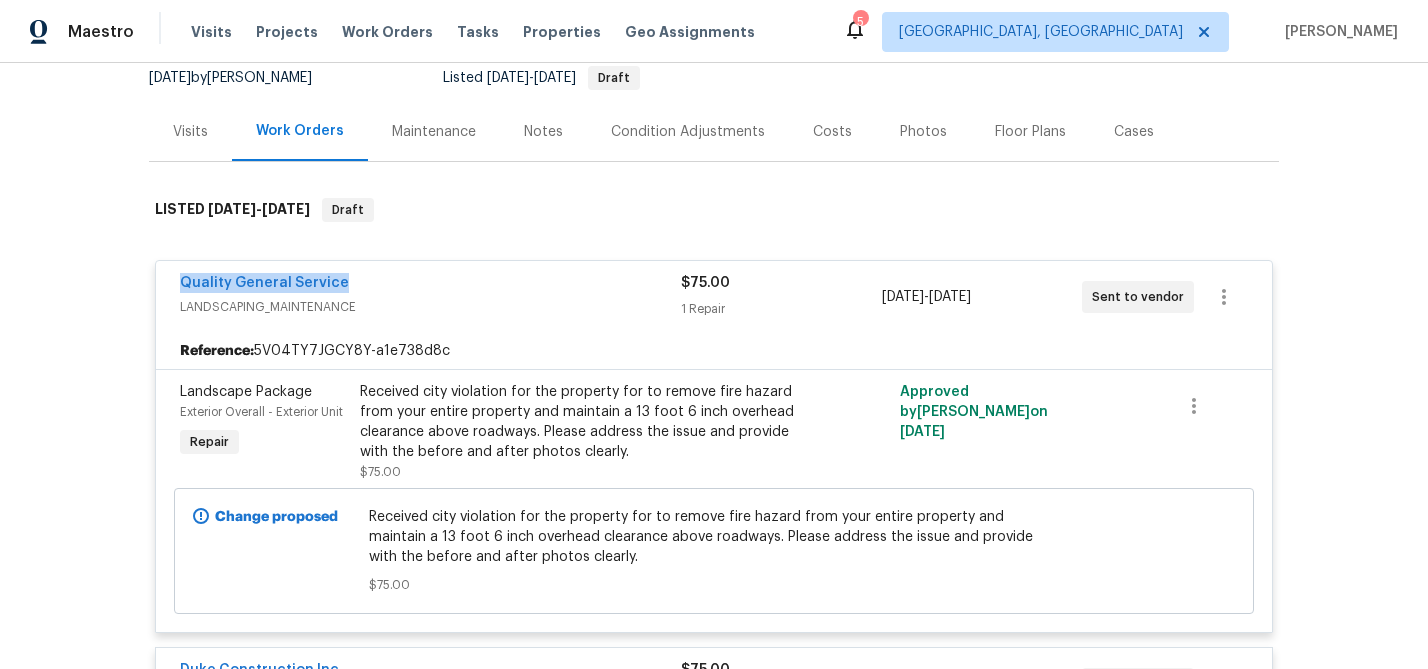 drag, startPoint x: 368, startPoint y: 295, endPoint x: 171, endPoint y: 294, distance: 197.00253 